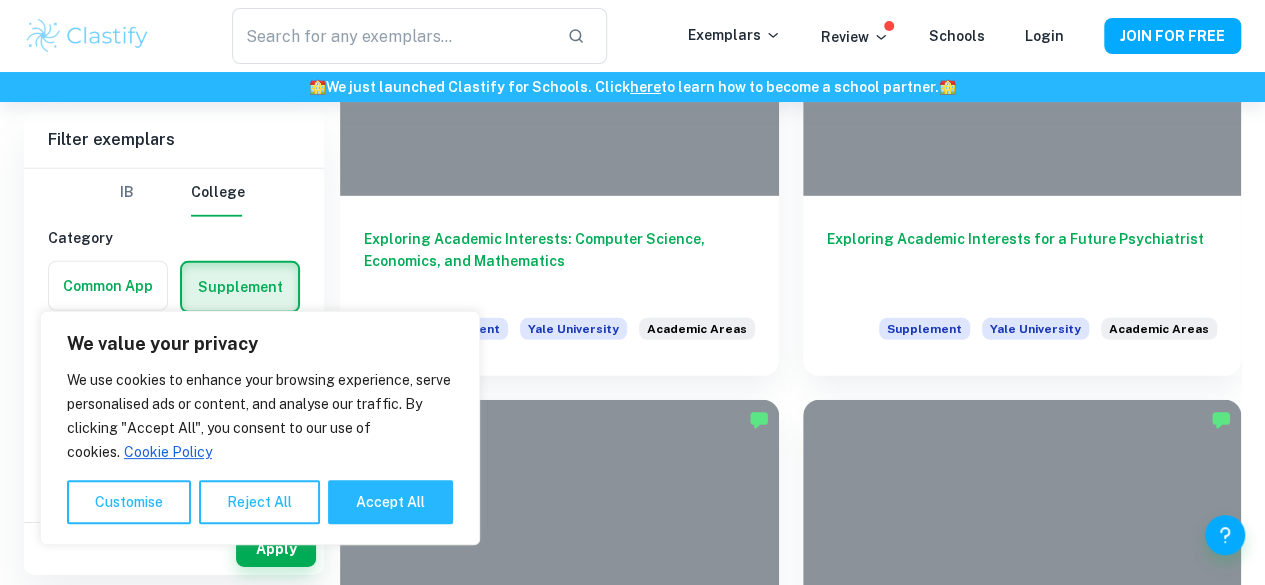 scroll, scrollTop: 2887, scrollLeft: 0, axis: vertical 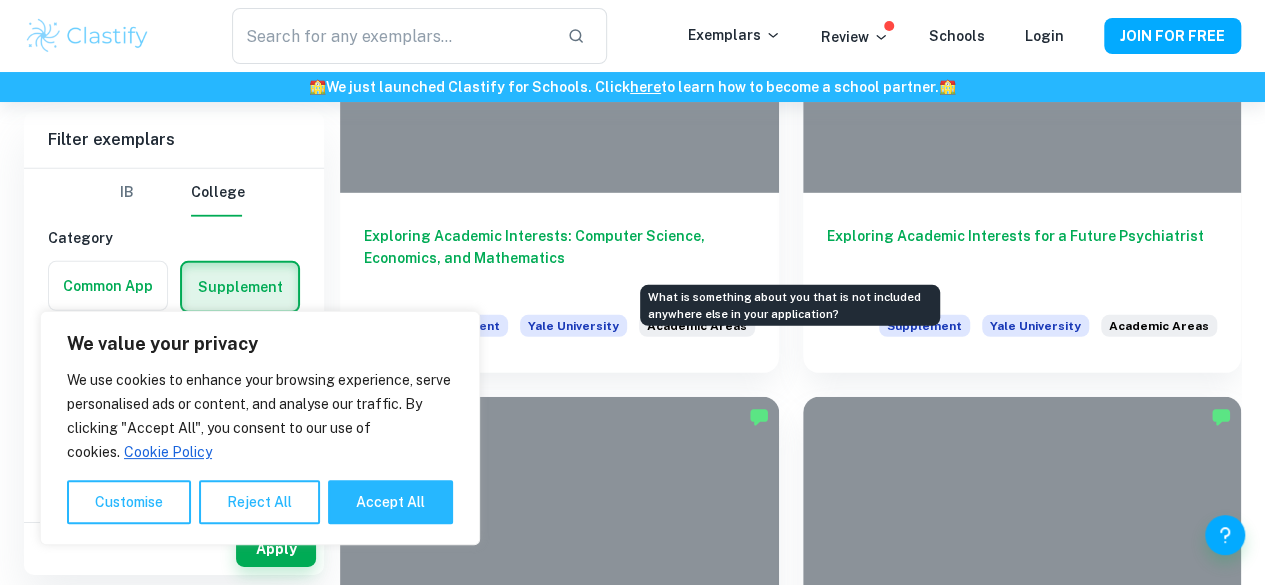 click on "What is something about you that is not included anywhere else in your appl" at bounding box center (559, 2531) 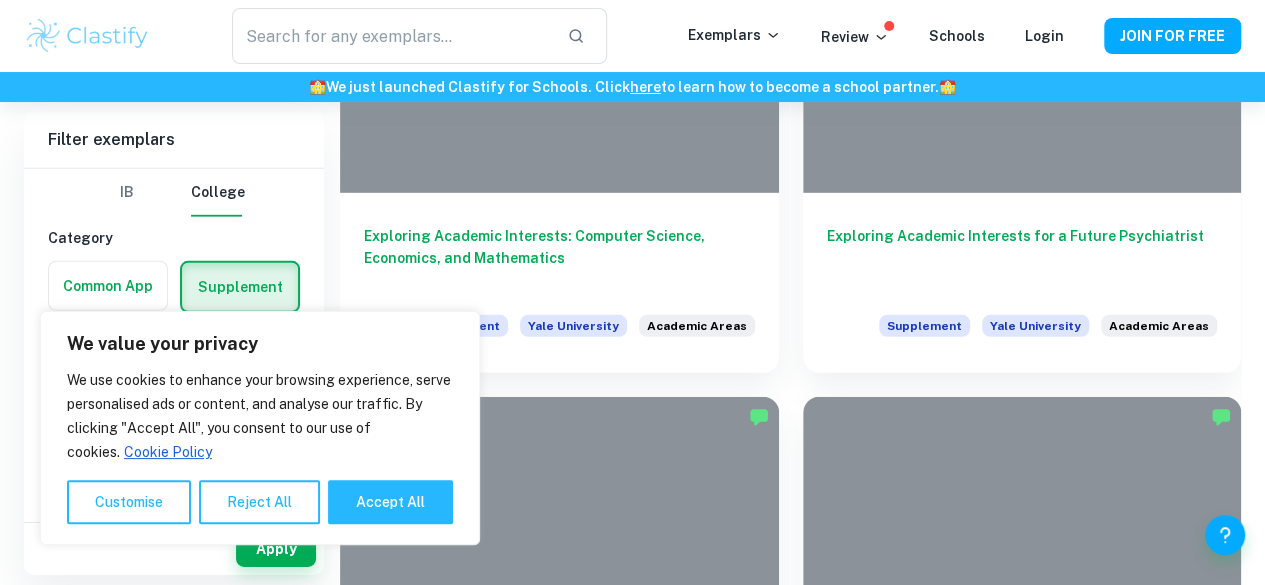 click on "Capturing the Cosmos: My Passion for Astrophotography" at bounding box center [559, 2429] 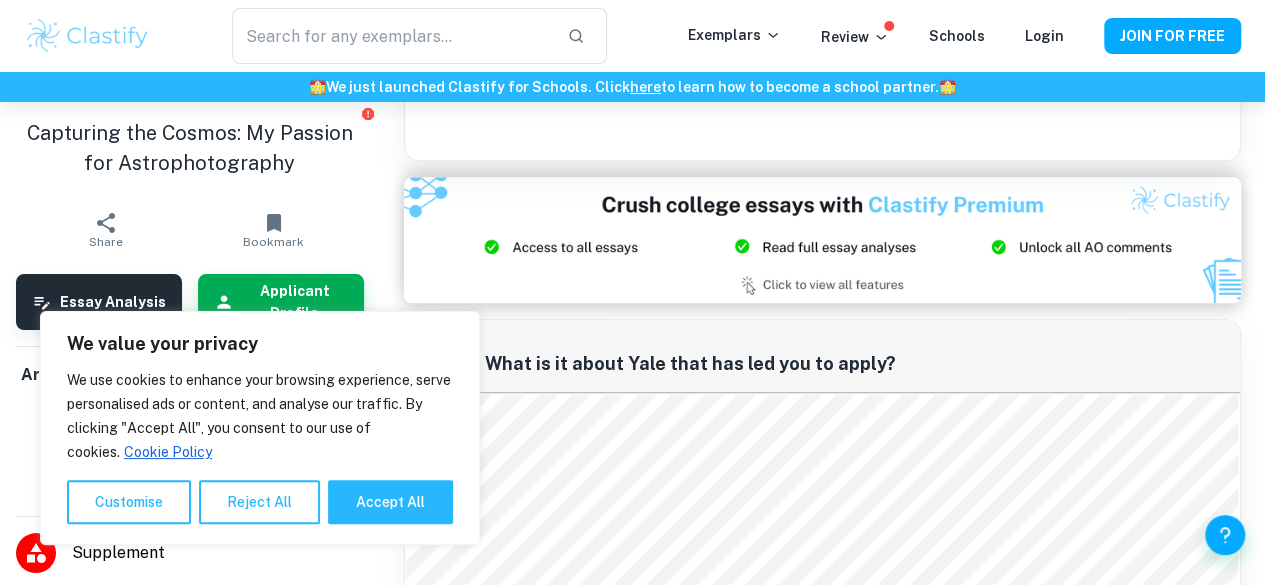 scroll, scrollTop: 1978, scrollLeft: 0, axis: vertical 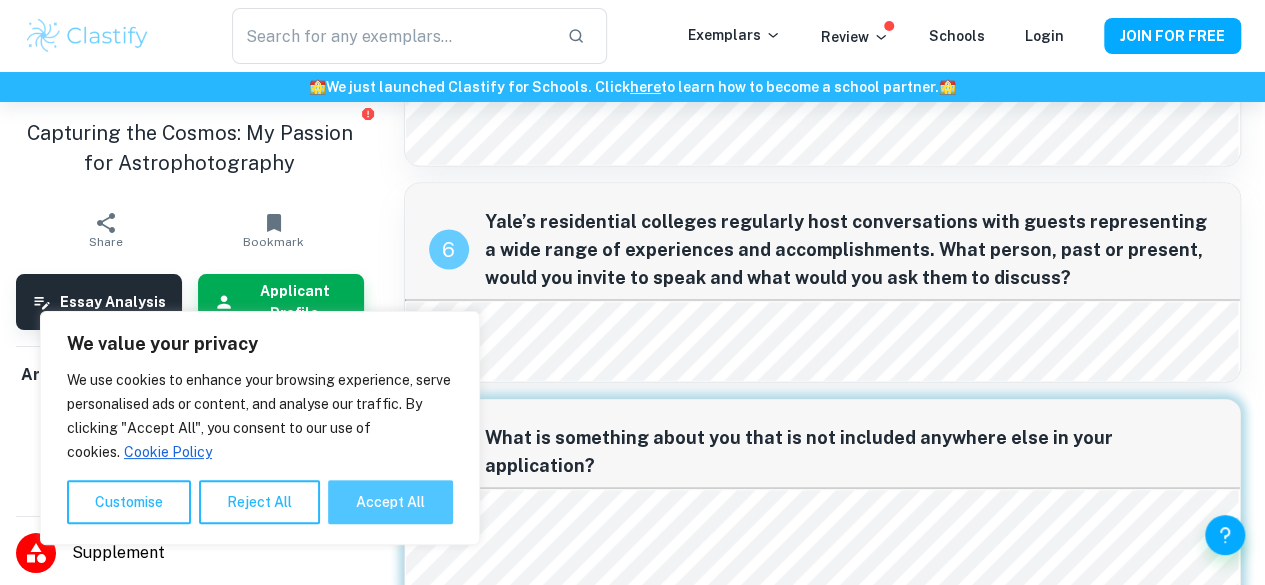 click on "Accept All" at bounding box center (390, 502) 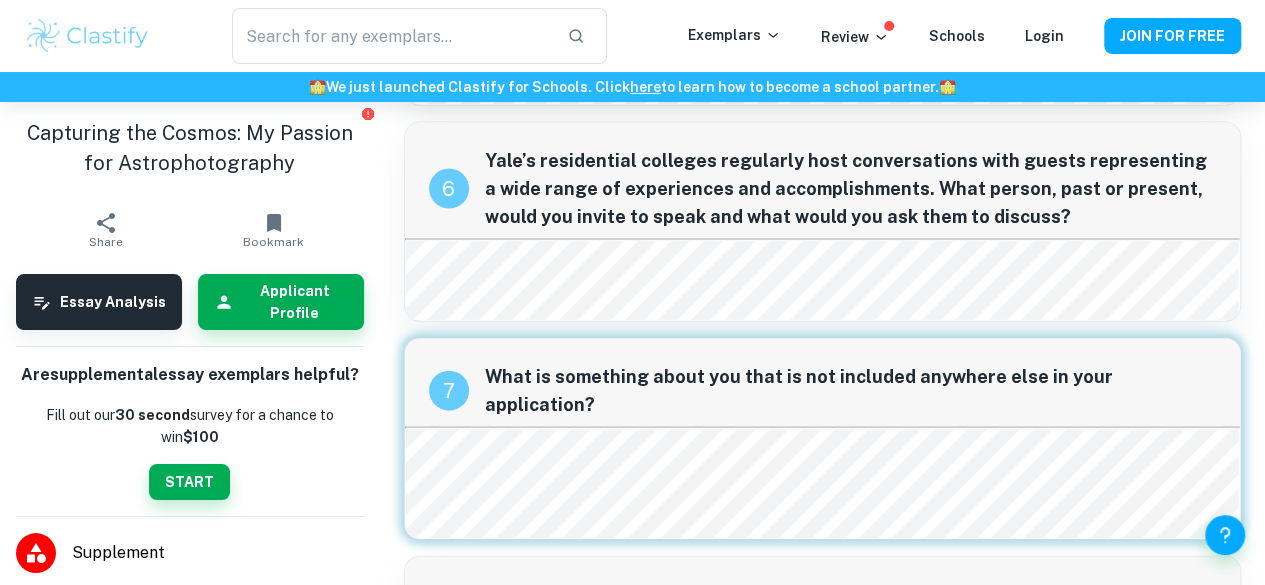 scroll, scrollTop: 2041, scrollLeft: 0, axis: vertical 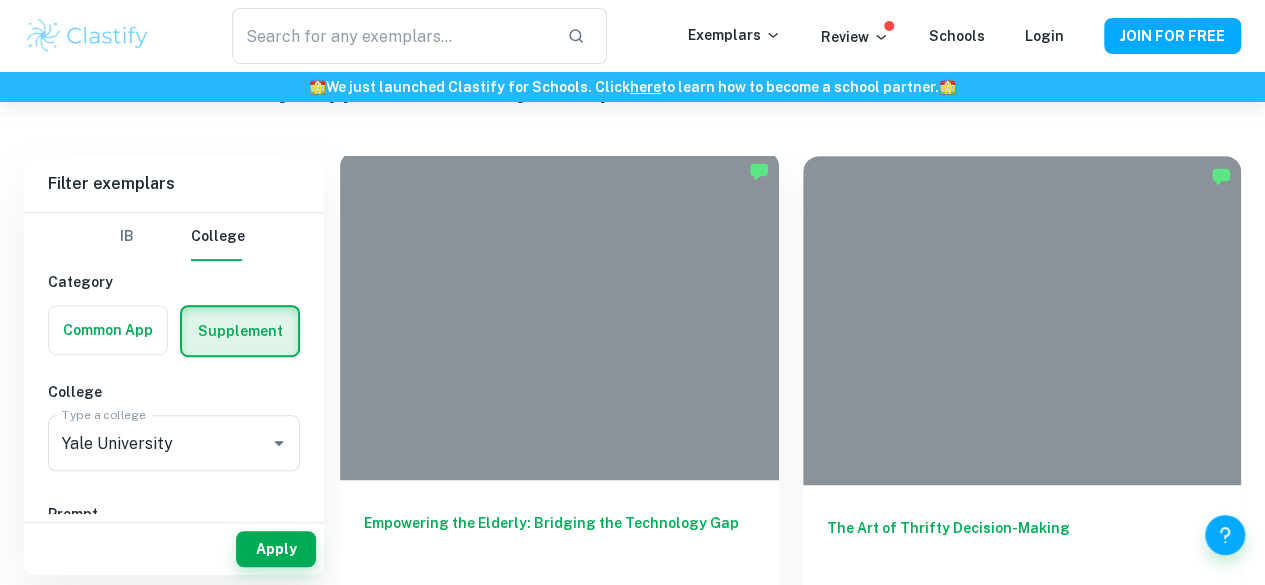 click on "Empowering the Elderly: Bridging the Technology Gap" at bounding box center [559, 545] 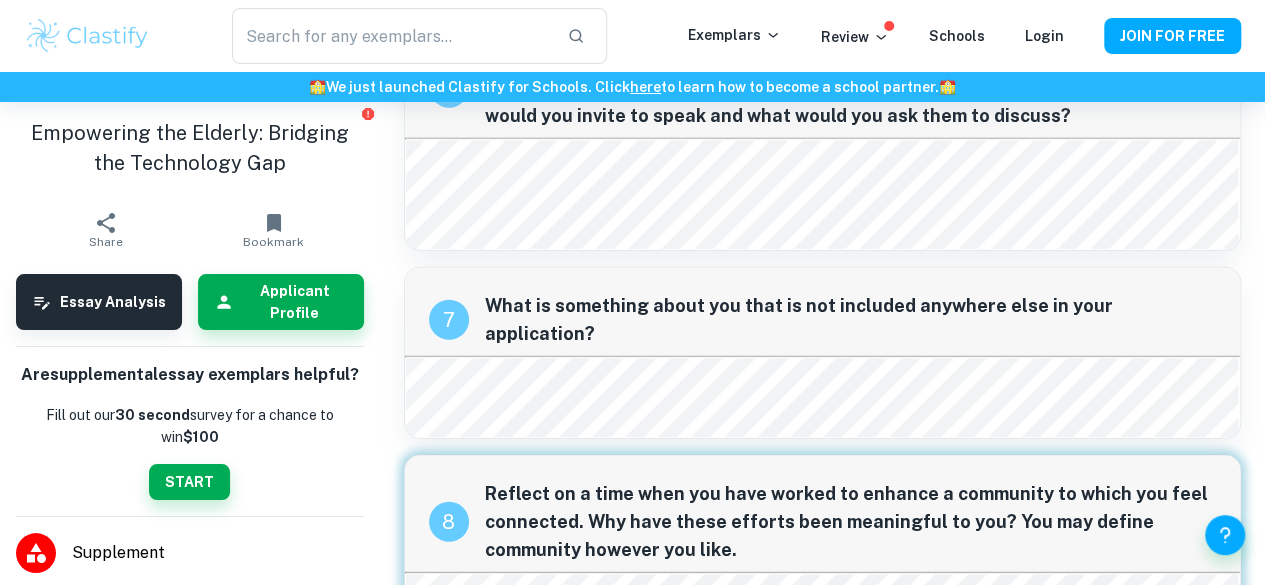 scroll, scrollTop: 2546, scrollLeft: 0, axis: vertical 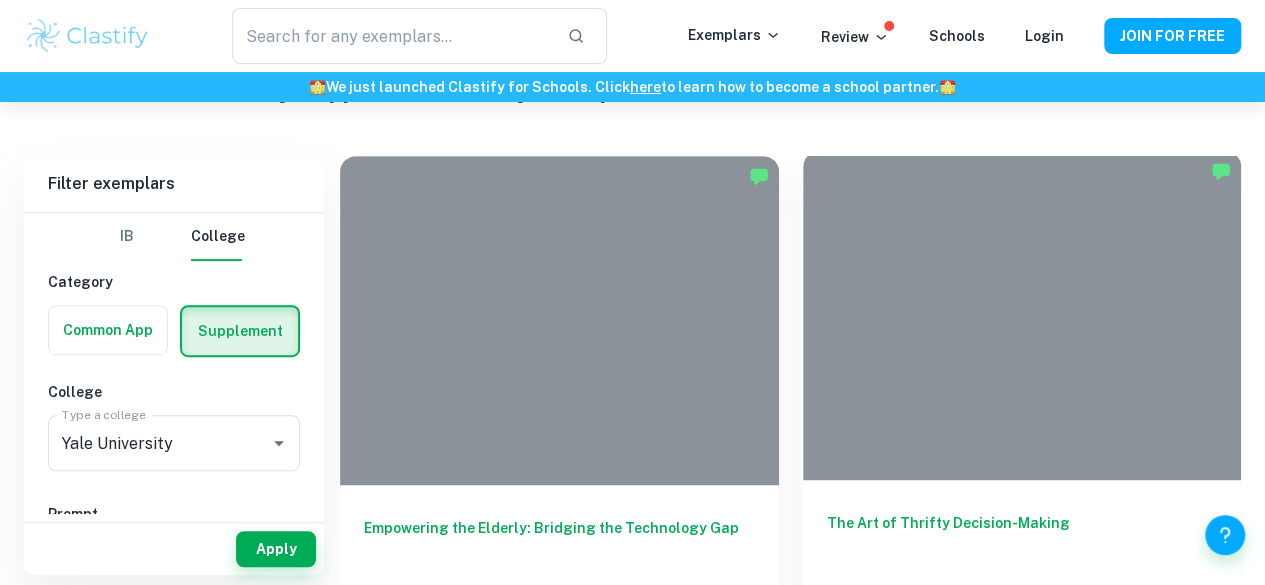 click on "The Art of Thrifty Decision-Making" at bounding box center [1022, 545] 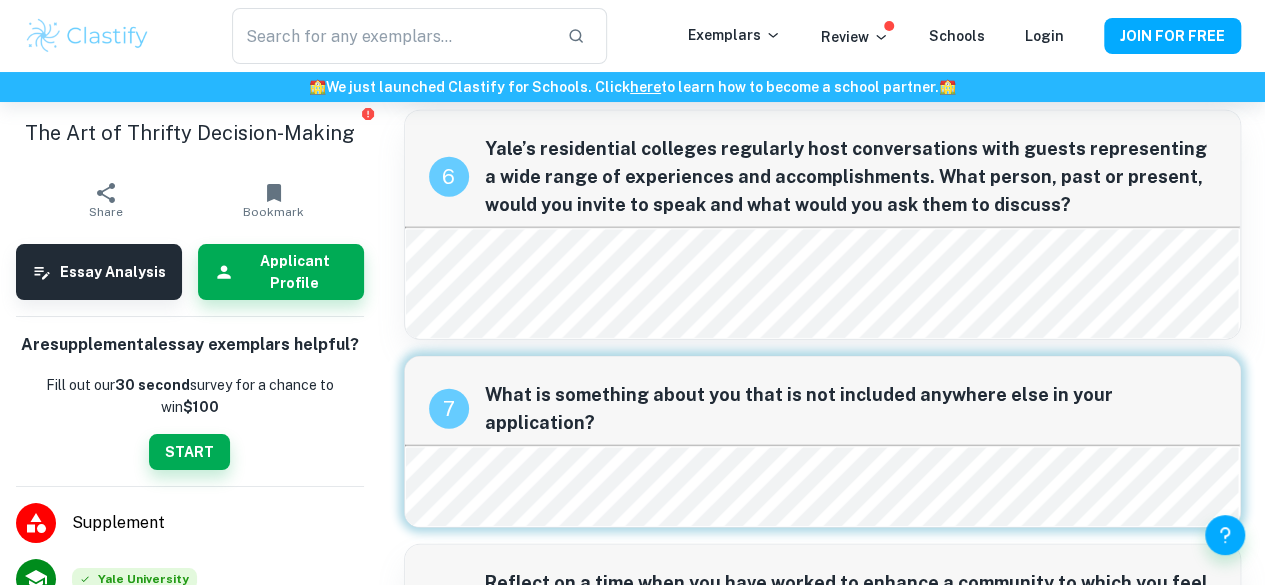 scroll, scrollTop: 2438, scrollLeft: 0, axis: vertical 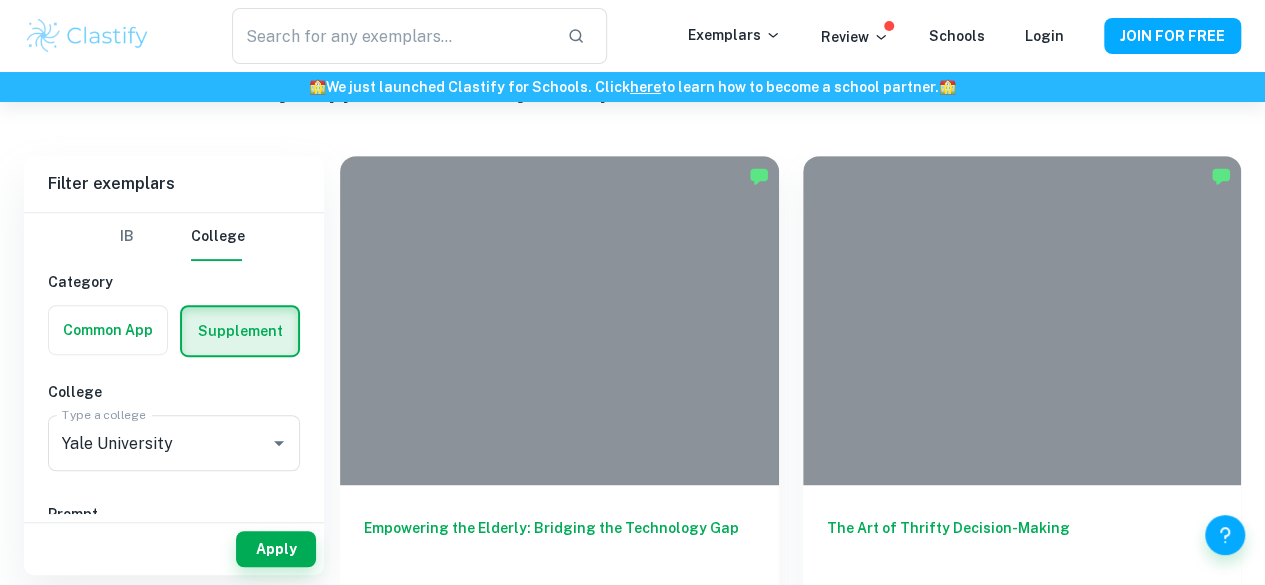click on "Unveiling the Origins of Secret Societies at Yale: A Conversation with William Huntington Russell" at bounding box center (559, 1100) 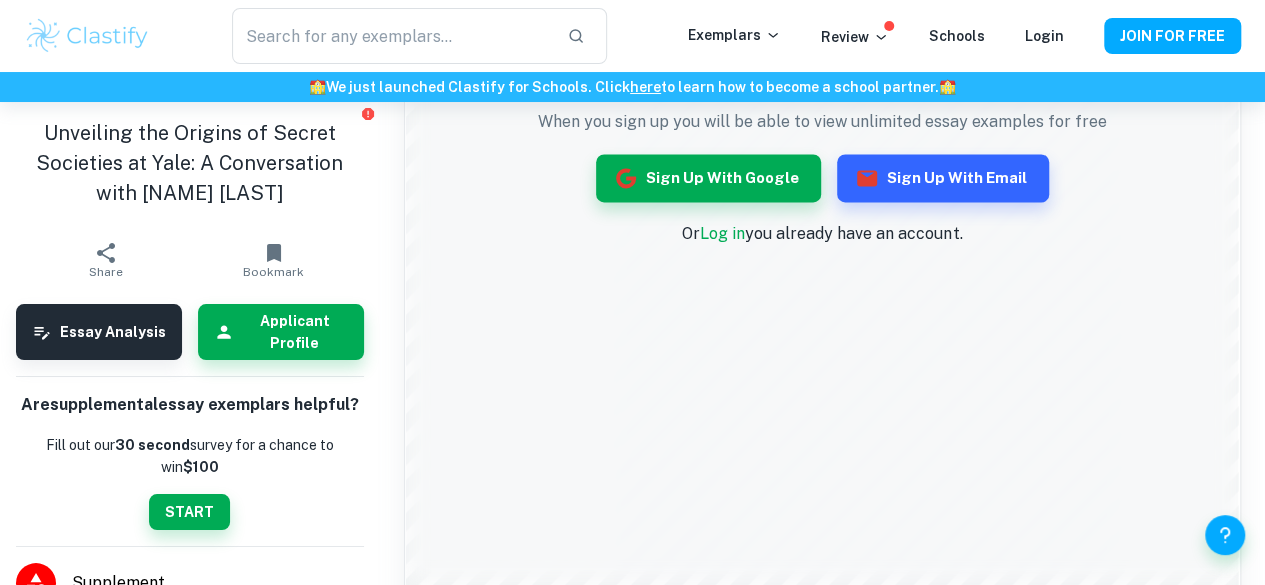 scroll, scrollTop: 1434, scrollLeft: 0, axis: vertical 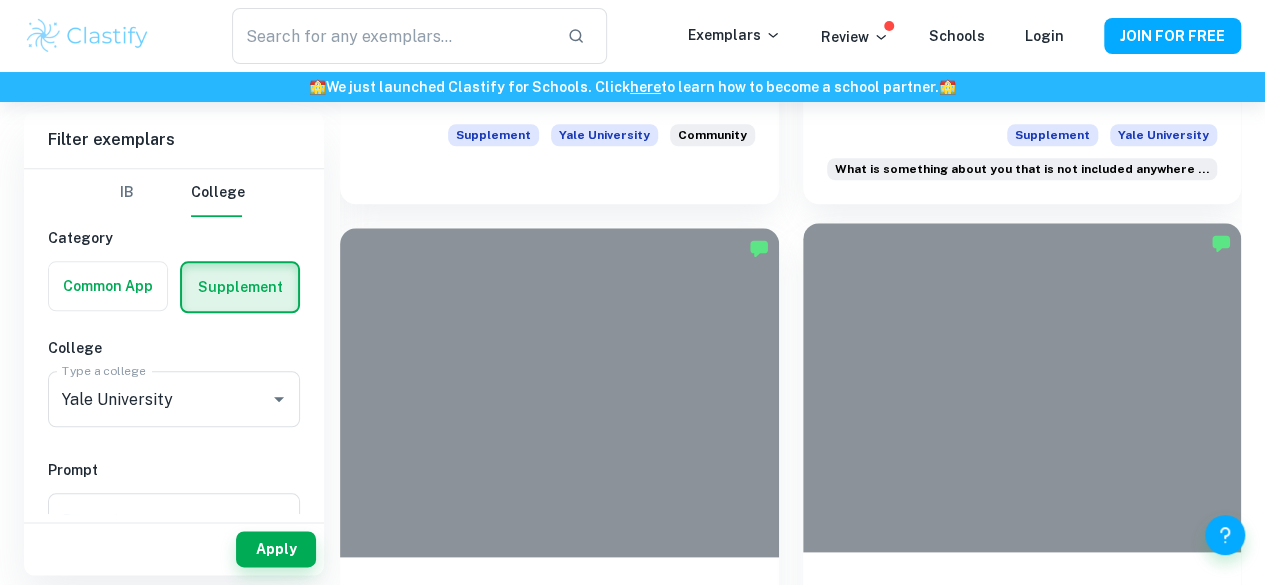 click on "Understanding Conflict: Types, History, and Resolution" at bounding box center (1022, 617) 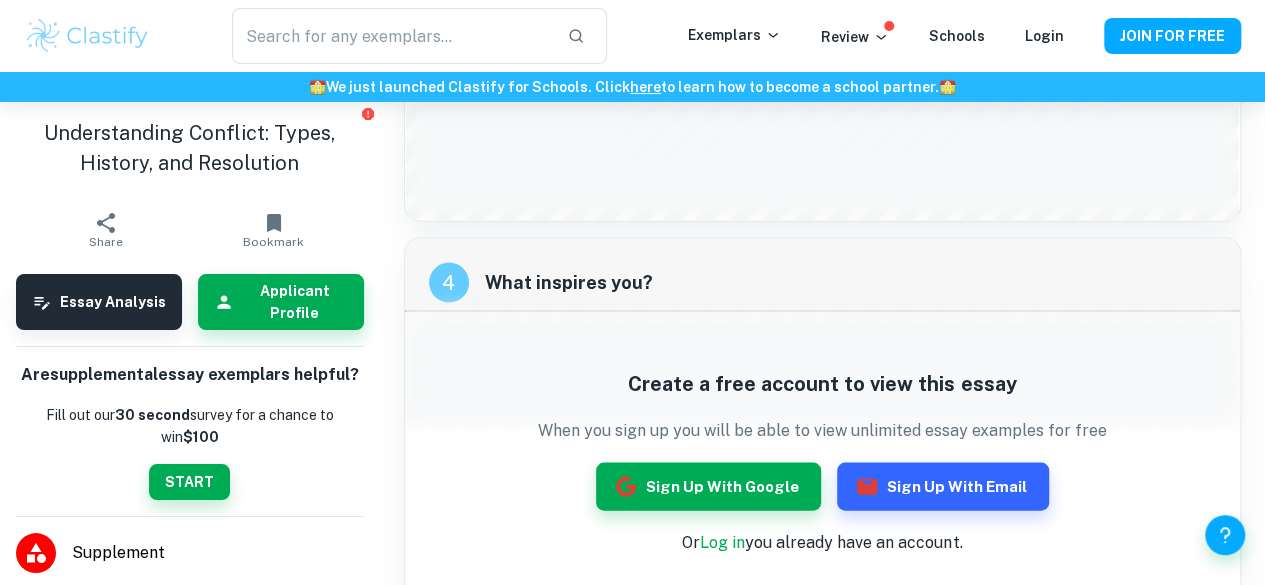 scroll, scrollTop: 1832, scrollLeft: 0, axis: vertical 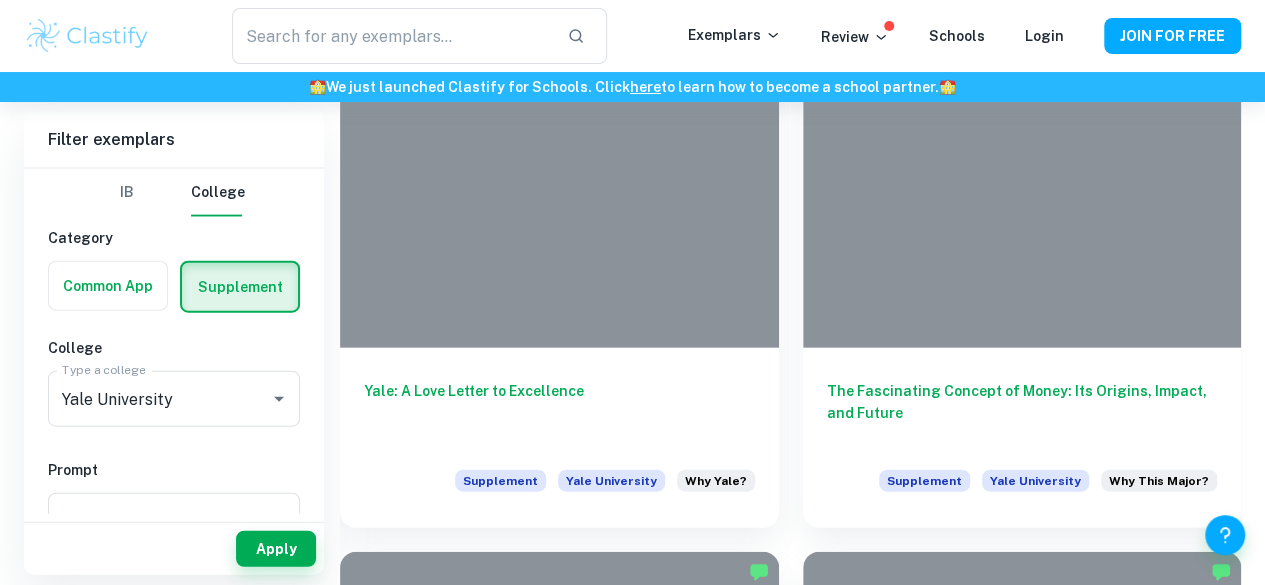 click on "The Inspiring Dedication of My Artistic Best Friend" at bounding box center [559, 2006] 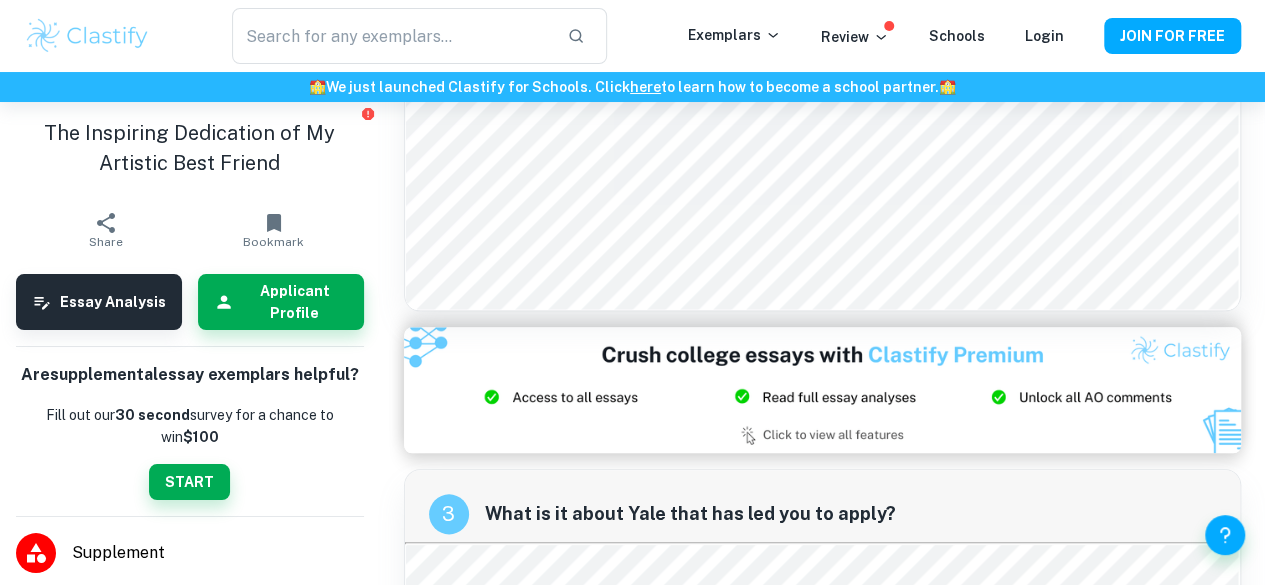 scroll, scrollTop: 1561, scrollLeft: 0, axis: vertical 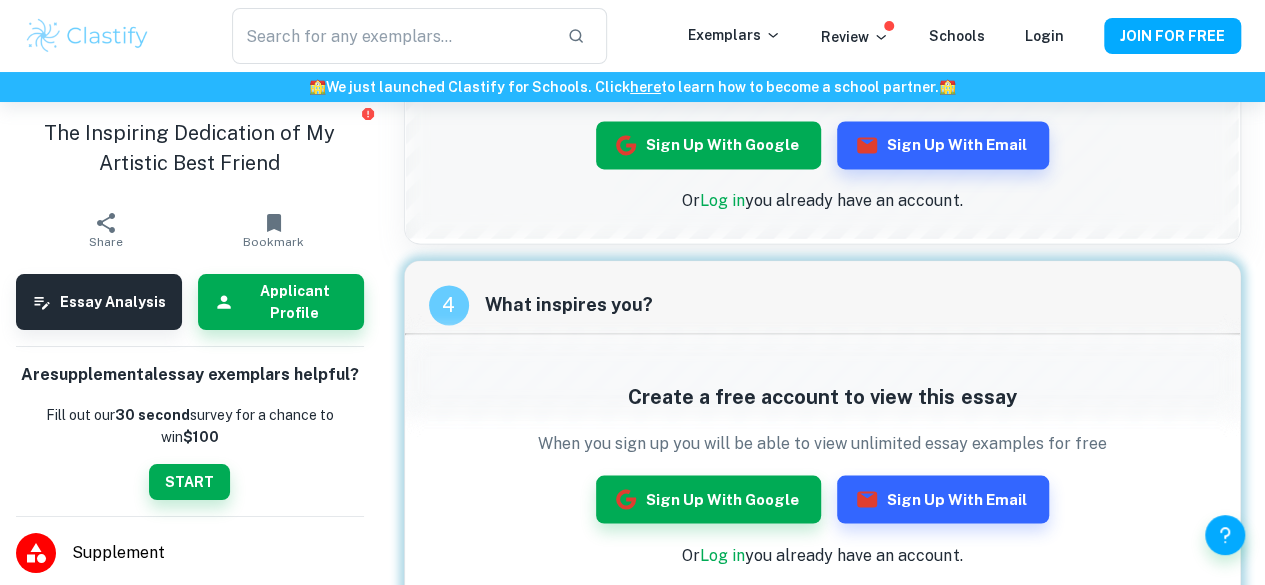click on "Sign up with Google" at bounding box center (708, 145) 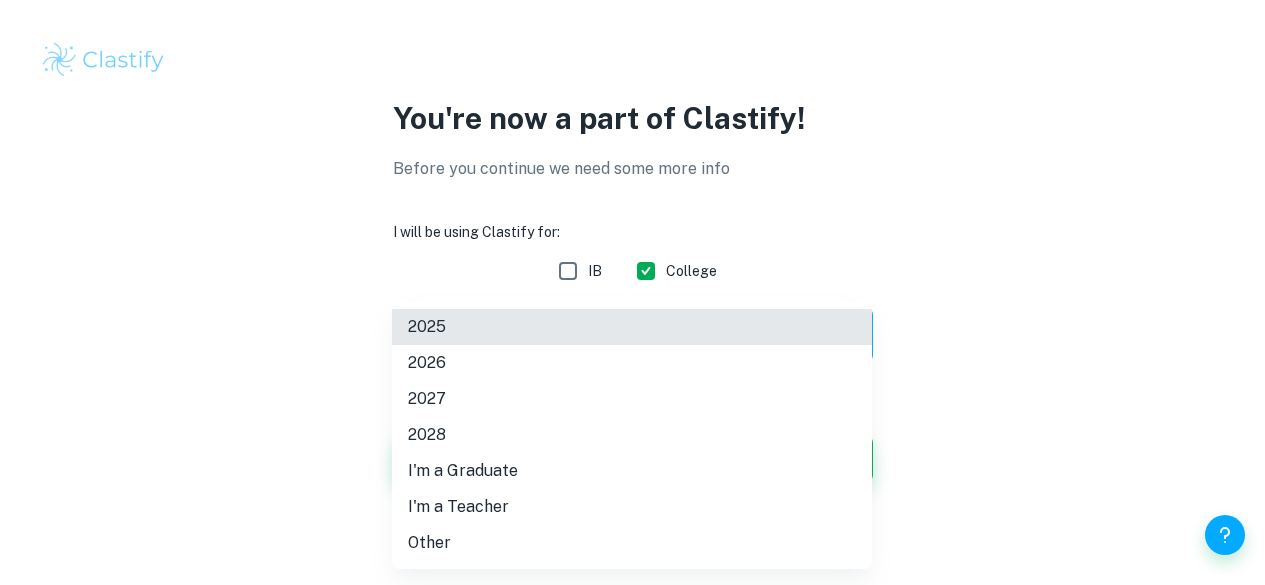 scroll, scrollTop: 0, scrollLeft: 0, axis: both 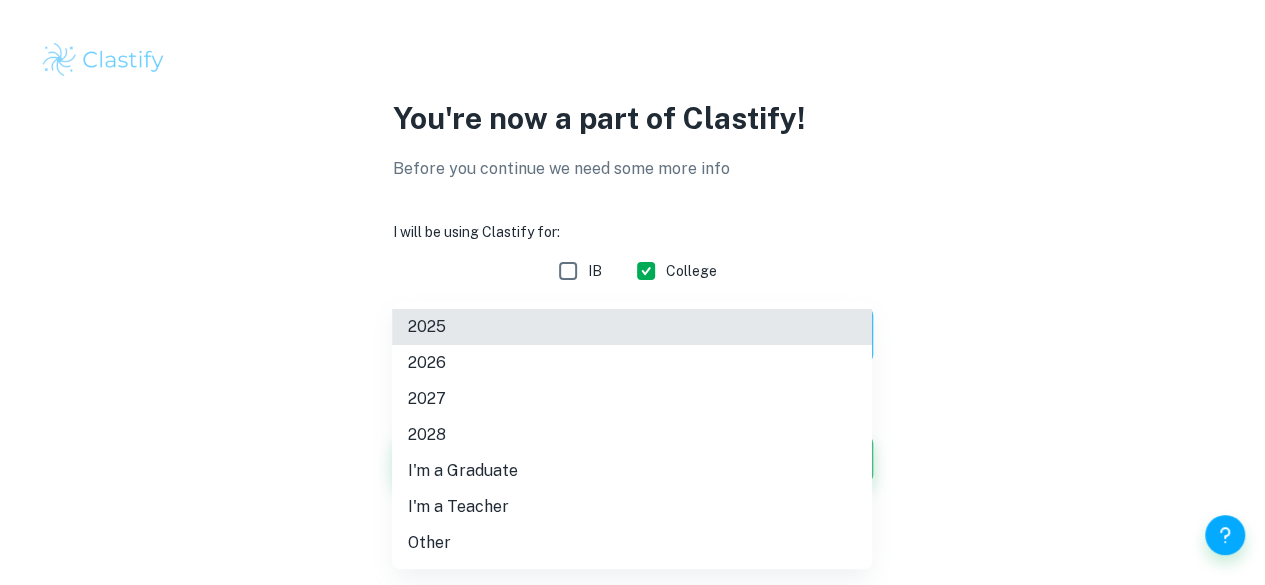 click on "You're now a part of Clastify! Before you continue we need some more info I will be using Clastify for: IB College Graduation year ​ Graduation year I want to receive personalized commercial communications from Clastify by email. Submit /profile/additional-info?programs=College&redirect=%2Fsupplement%2Fyale-university%2F6621858fcd4288a76f4d116d [YEAR] [YEAR] [YEAR] [YEAR] I'm a Graduate I'm a Teacher Other" at bounding box center (632, 292) 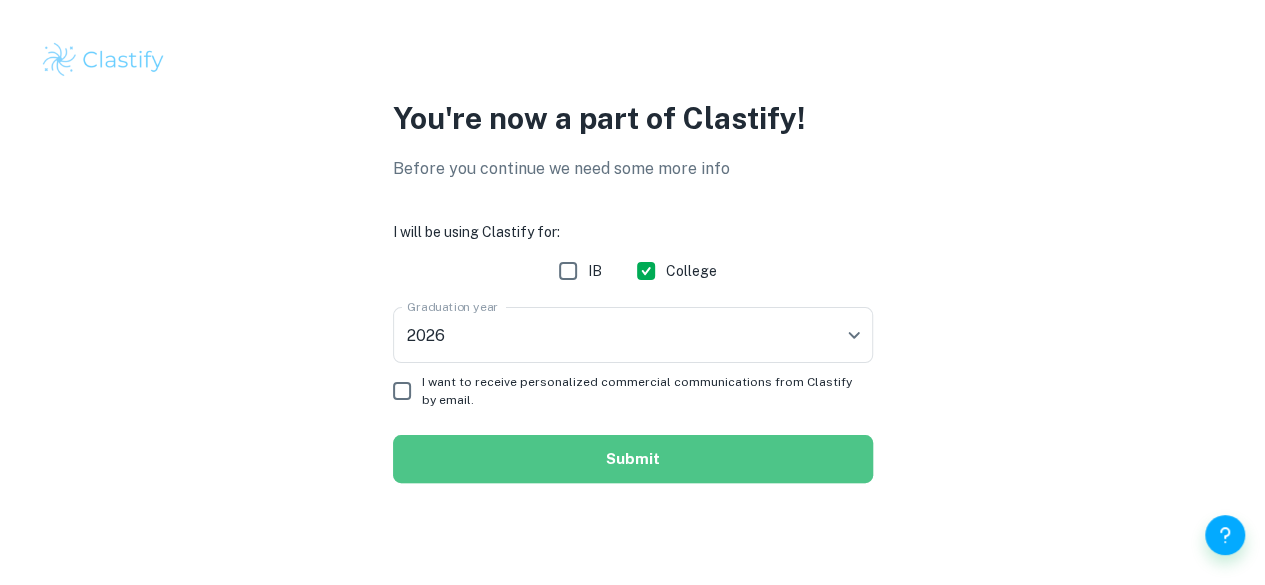 click on "Submit" at bounding box center (633, 459) 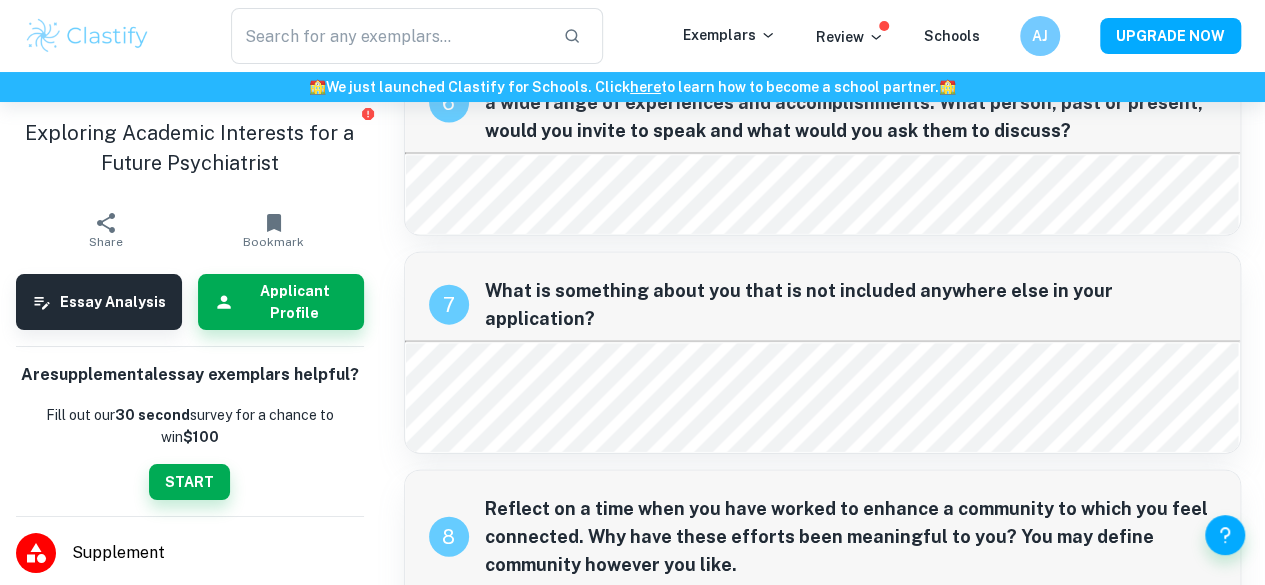scroll, scrollTop: 2126, scrollLeft: 0, axis: vertical 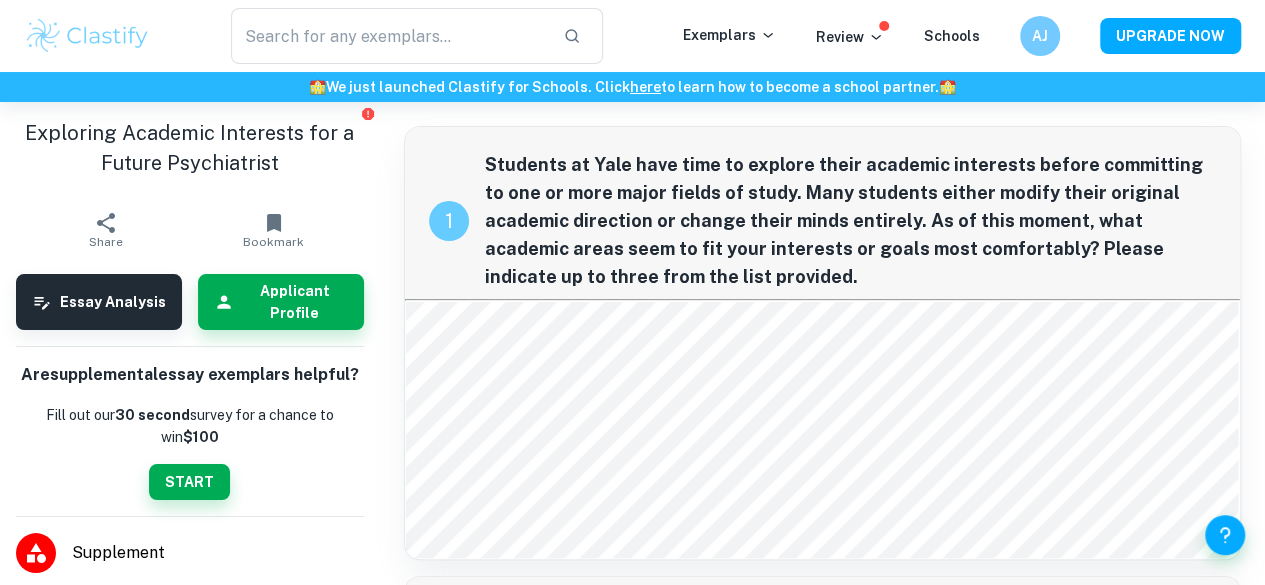 click on "Exploring Academic Interests for a Future Psychiatrist" at bounding box center (190, 148) 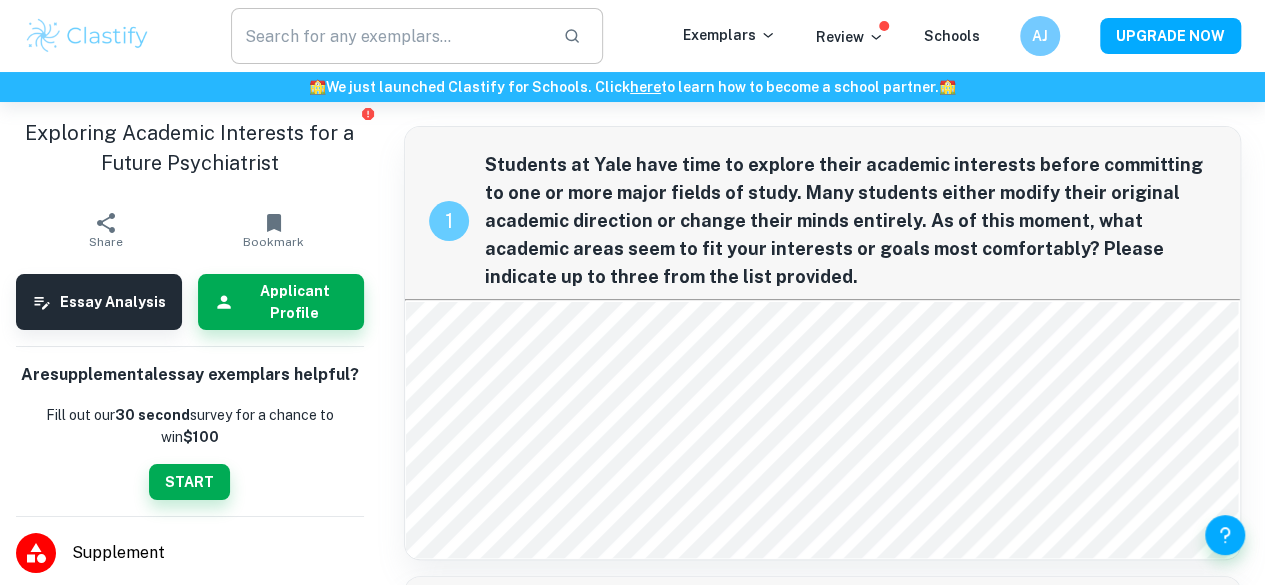 click at bounding box center [389, 36] 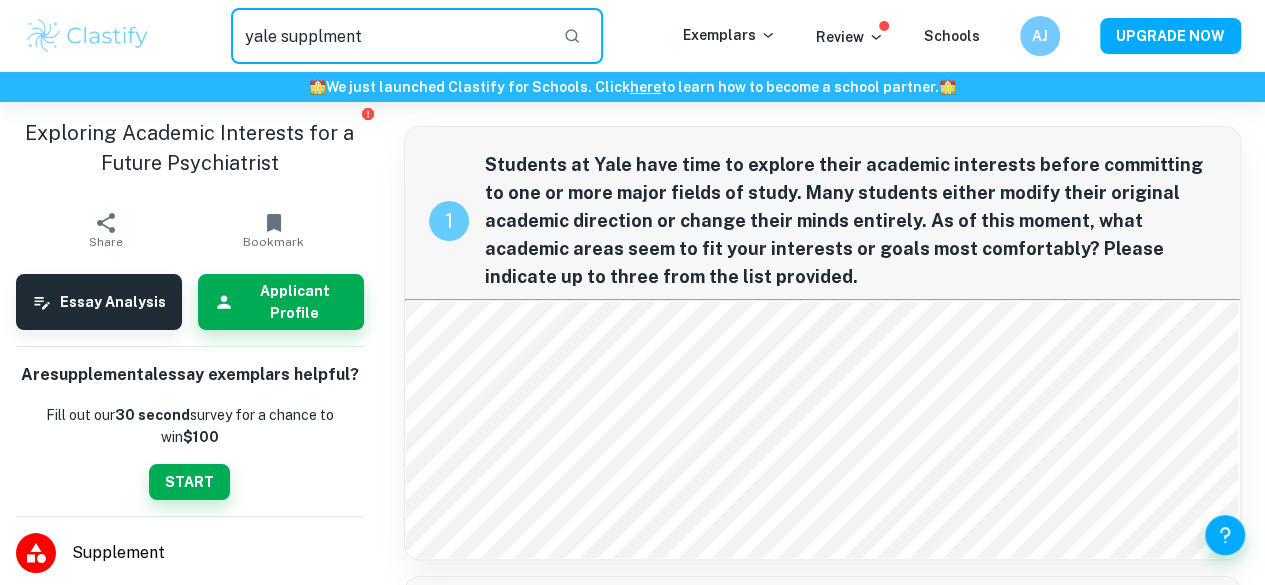 type on "yale supplment" 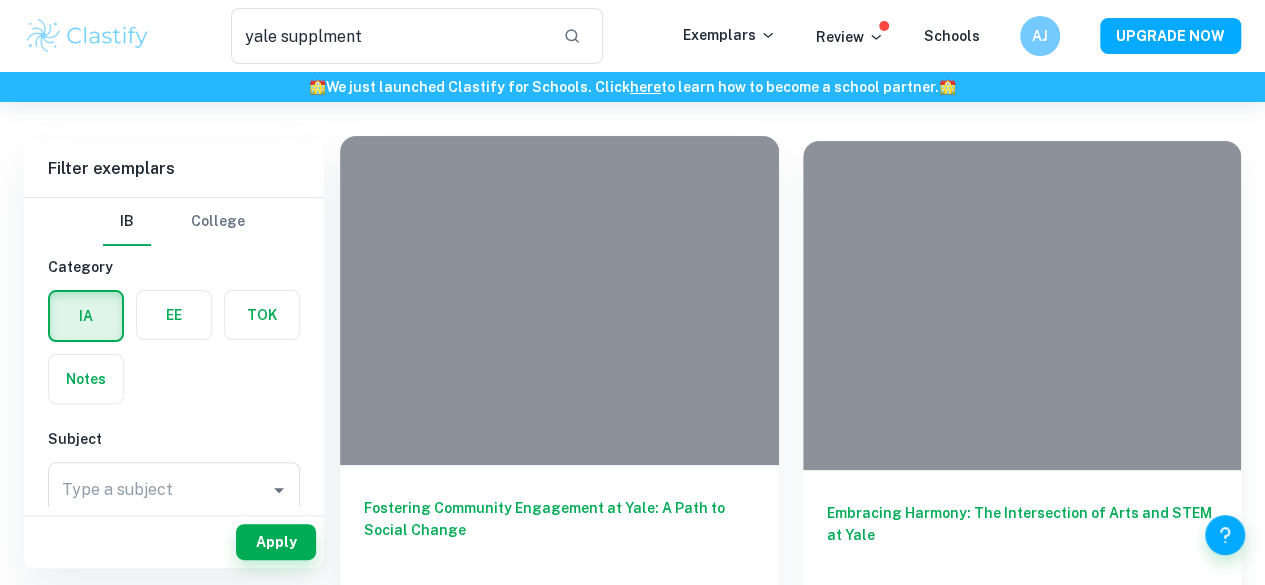 scroll, scrollTop: 184, scrollLeft: 0, axis: vertical 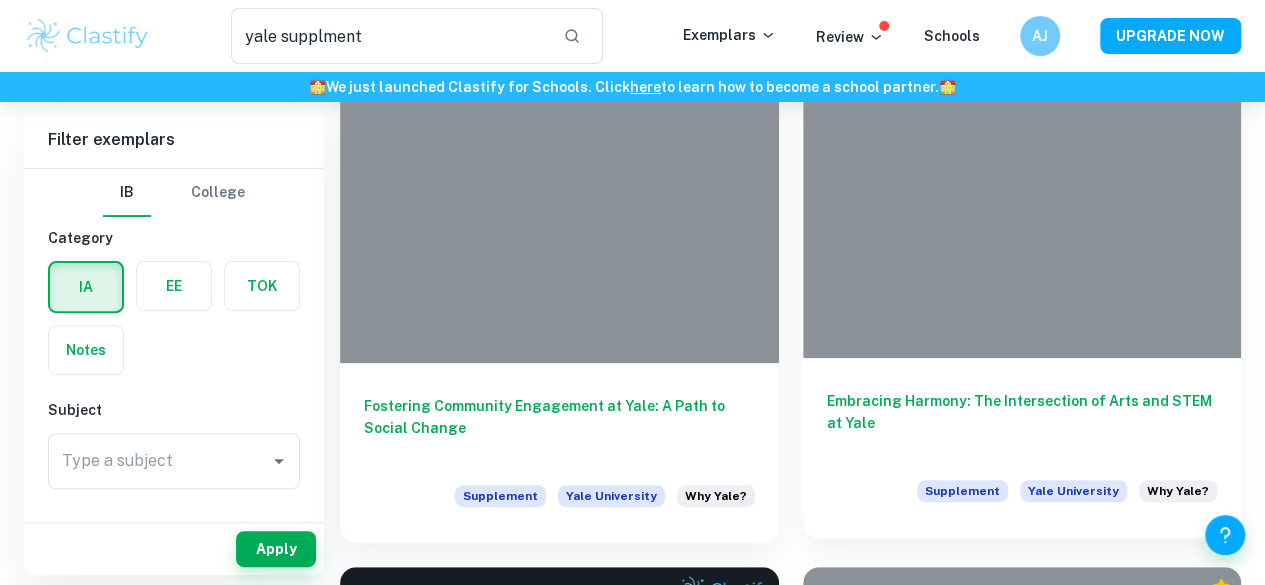 click on "Embracing Harmony: The Intersection of Arts and STEM at Yale" at bounding box center [1022, 423] 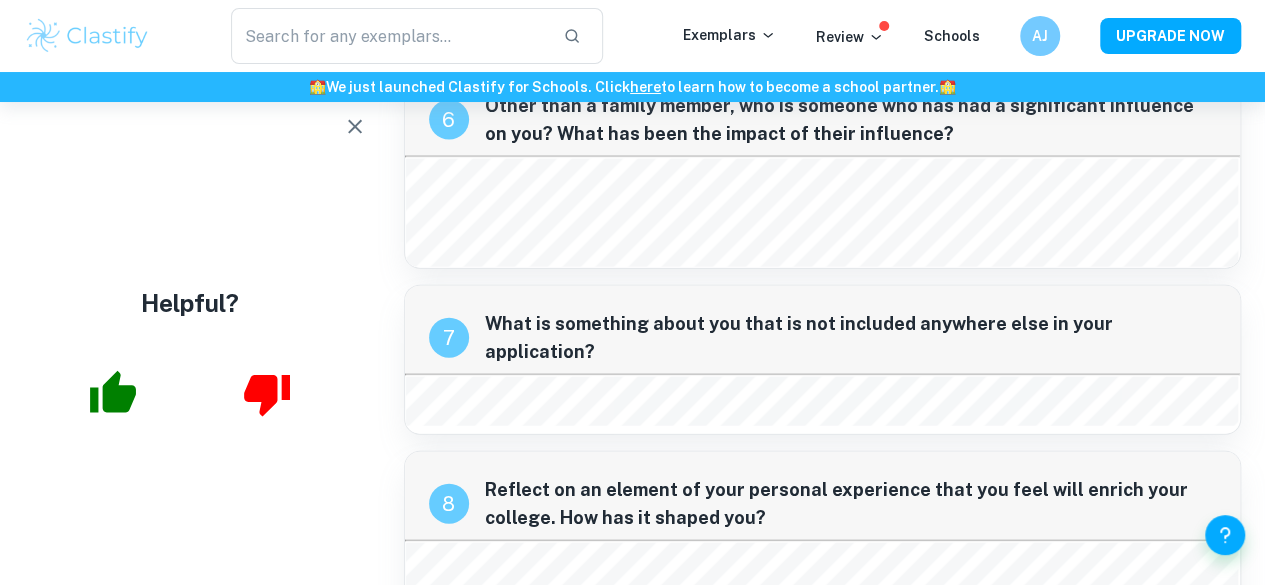 scroll, scrollTop: 2237, scrollLeft: 0, axis: vertical 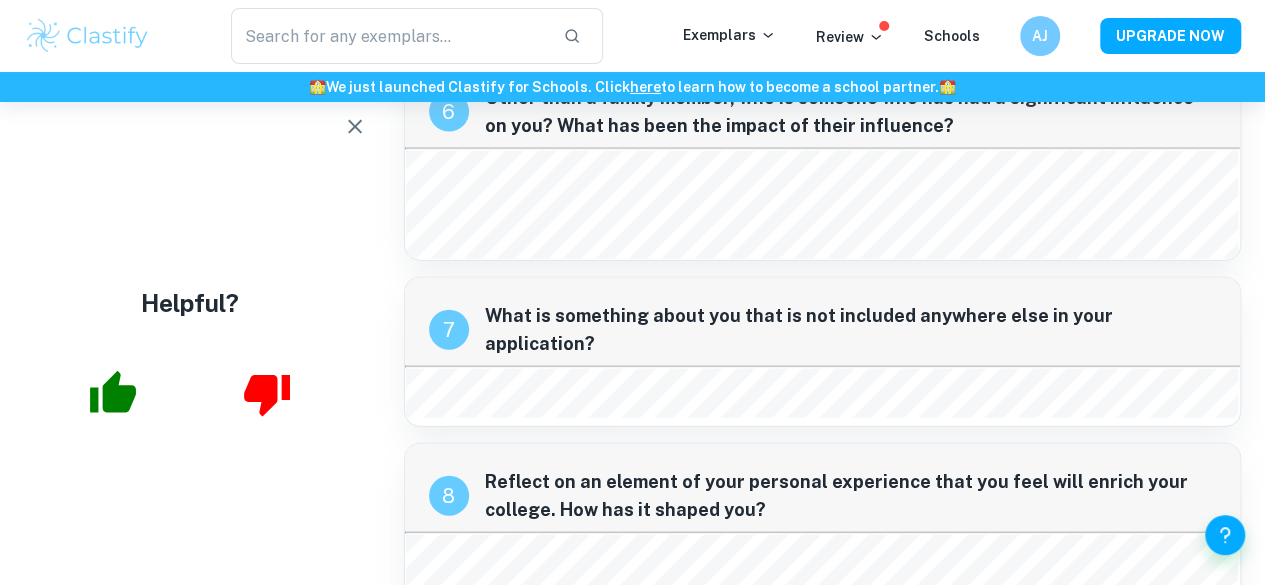 type on "yale supplment" 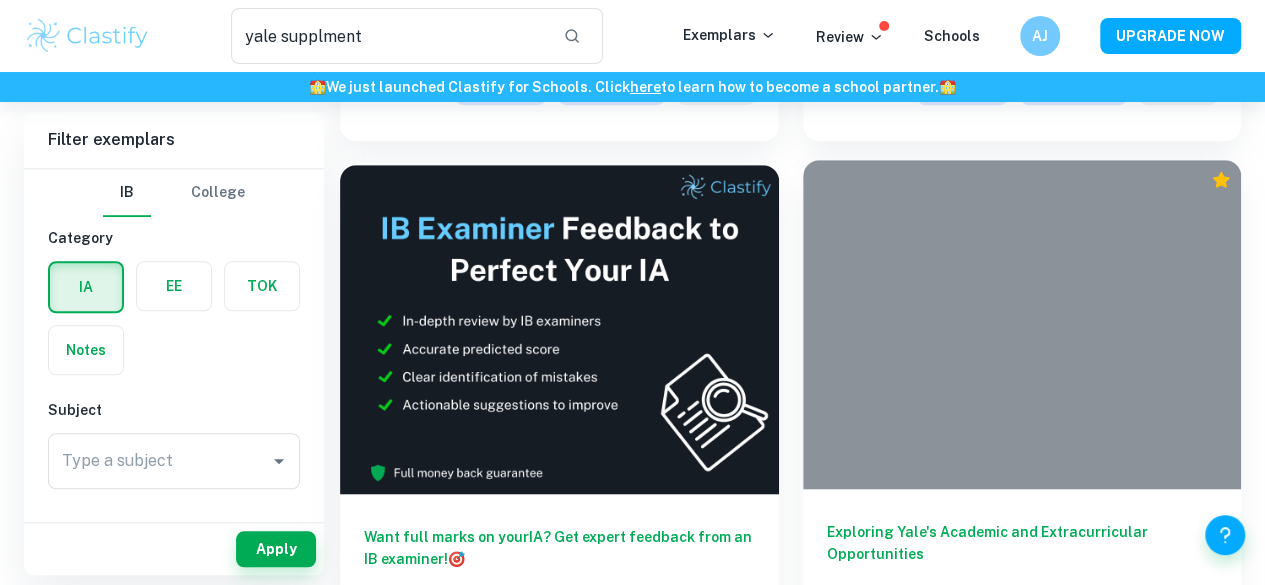 scroll, scrollTop: 616, scrollLeft: 0, axis: vertical 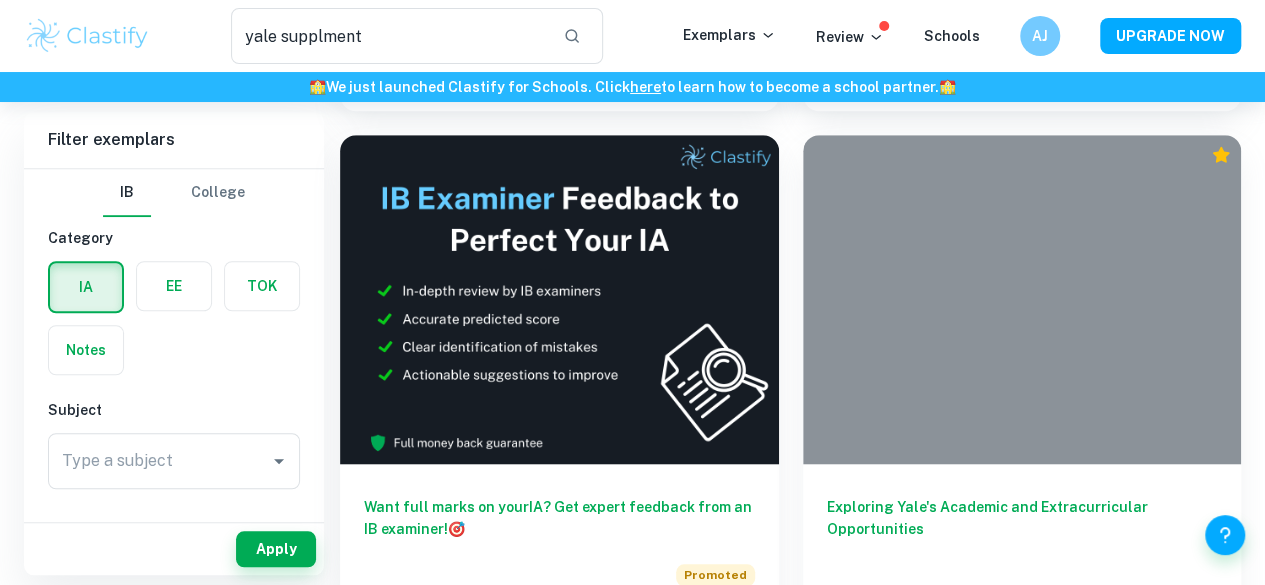 click on "Unveiling Yale's Kaleidoscope: A Journey of Growth and Contribution" at bounding box center [559, 1057] 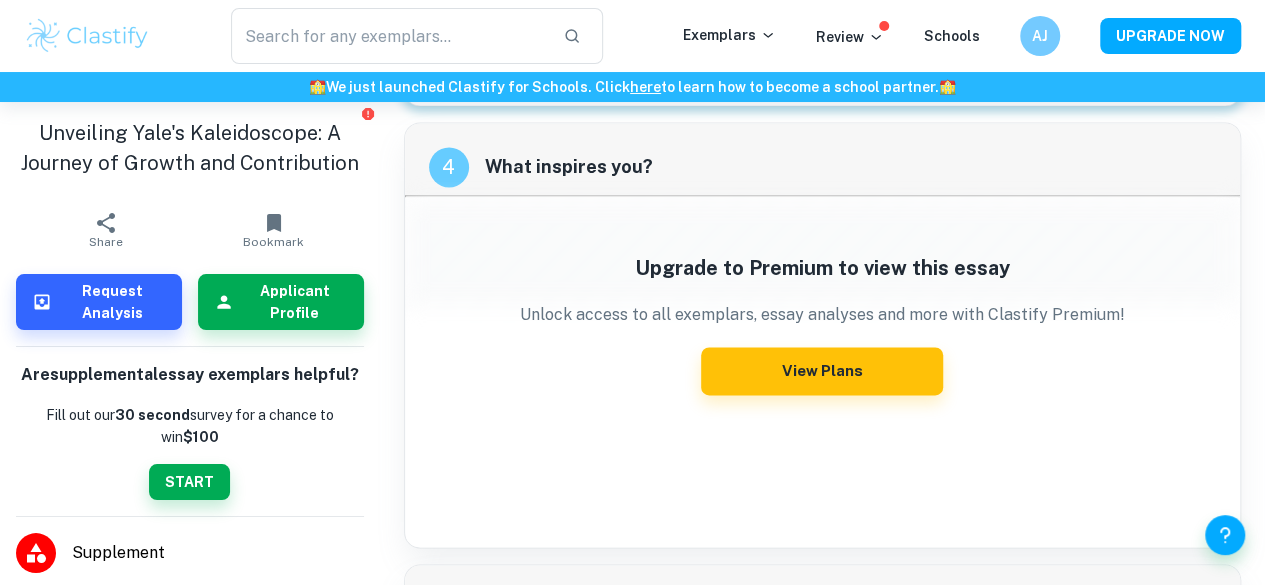 scroll, scrollTop: 1385, scrollLeft: 0, axis: vertical 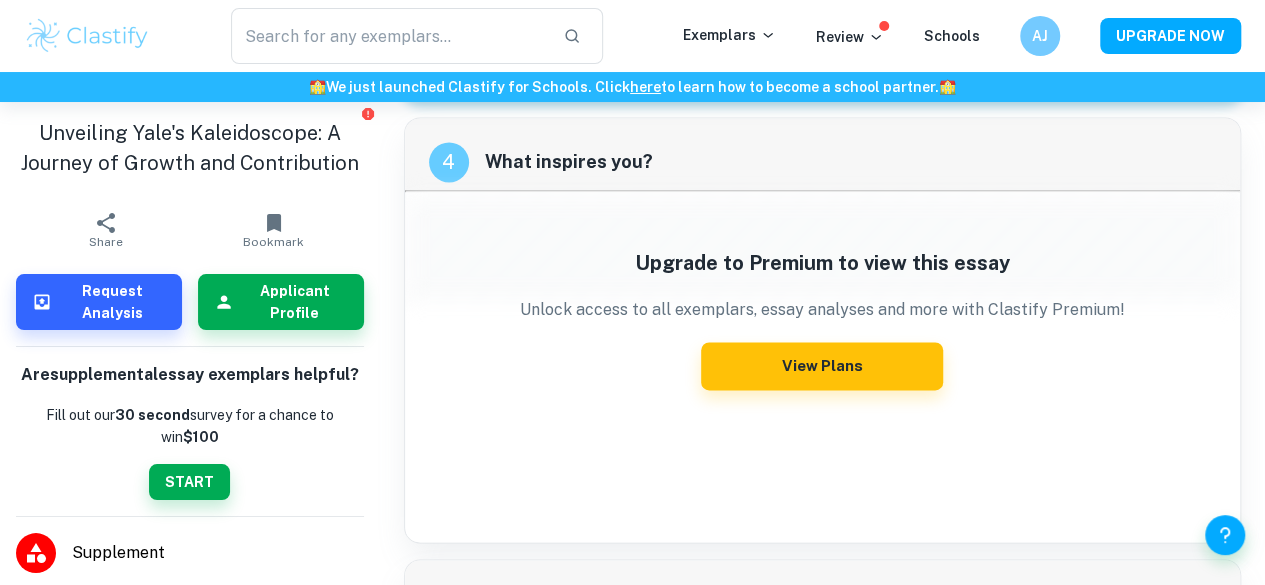 type on "yale supplment" 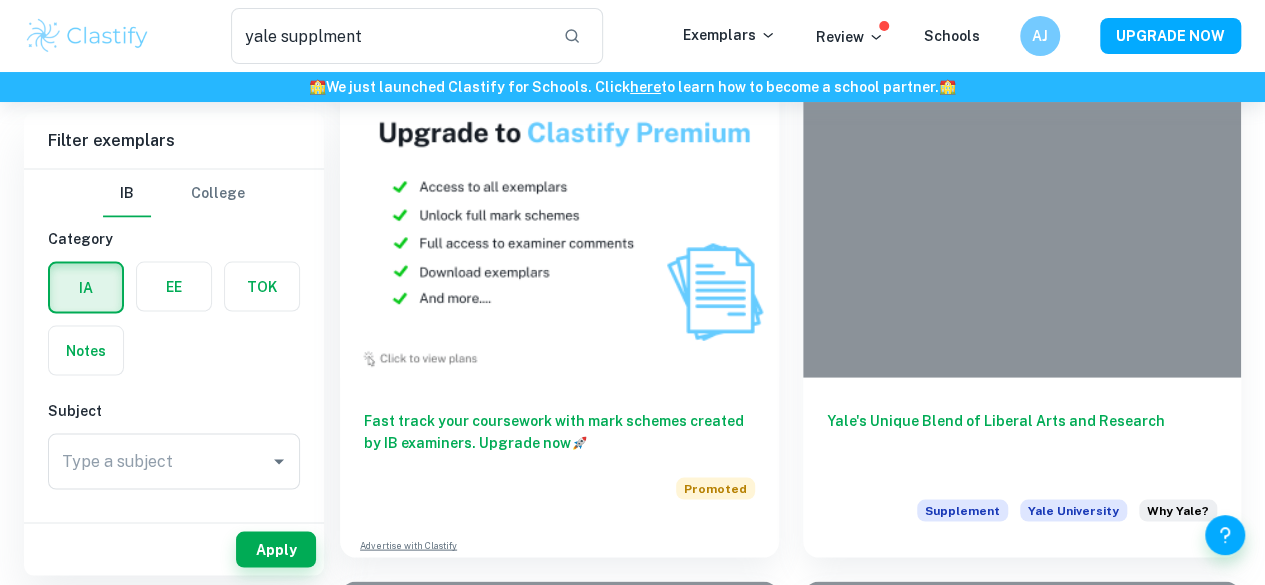 scroll, scrollTop: 1771, scrollLeft: 0, axis: vertical 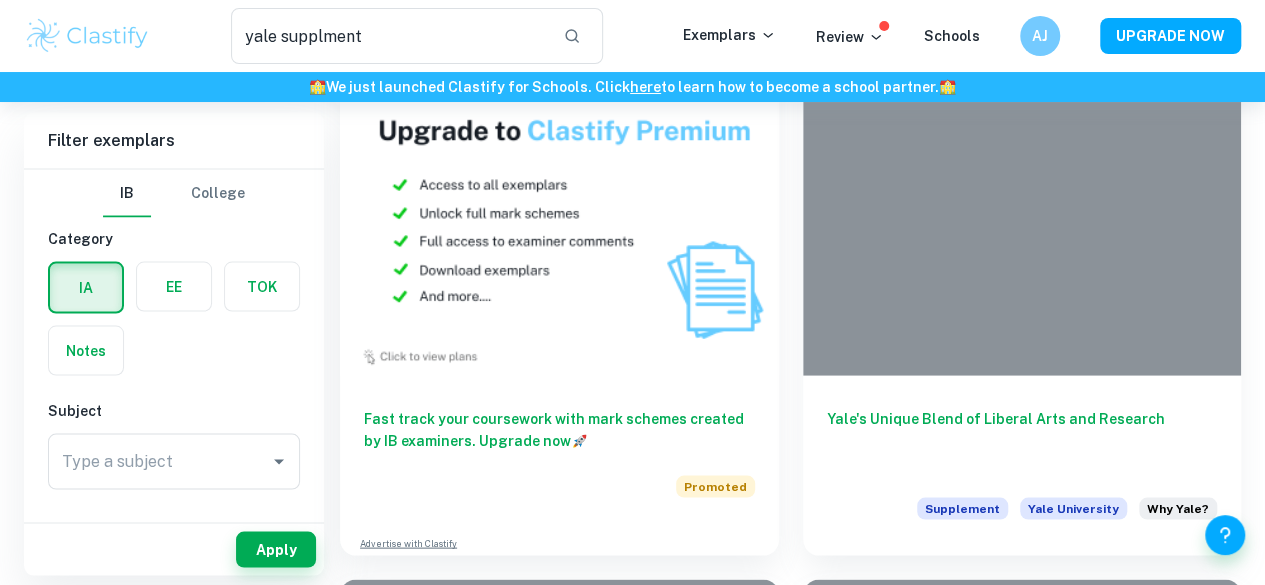 click on "A World of Opportunities: Why Yale is the Perfect Fit" at bounding box center (1022, 2033) 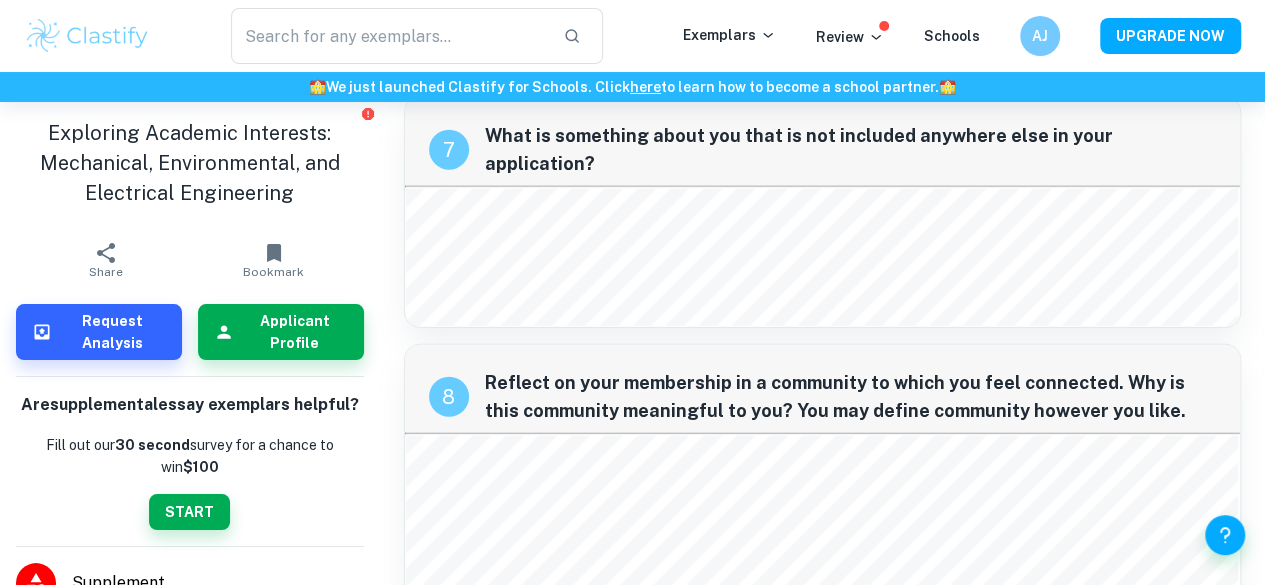 scroll, scrollTop: 2418, scrollLeft: 0, axis: vertical 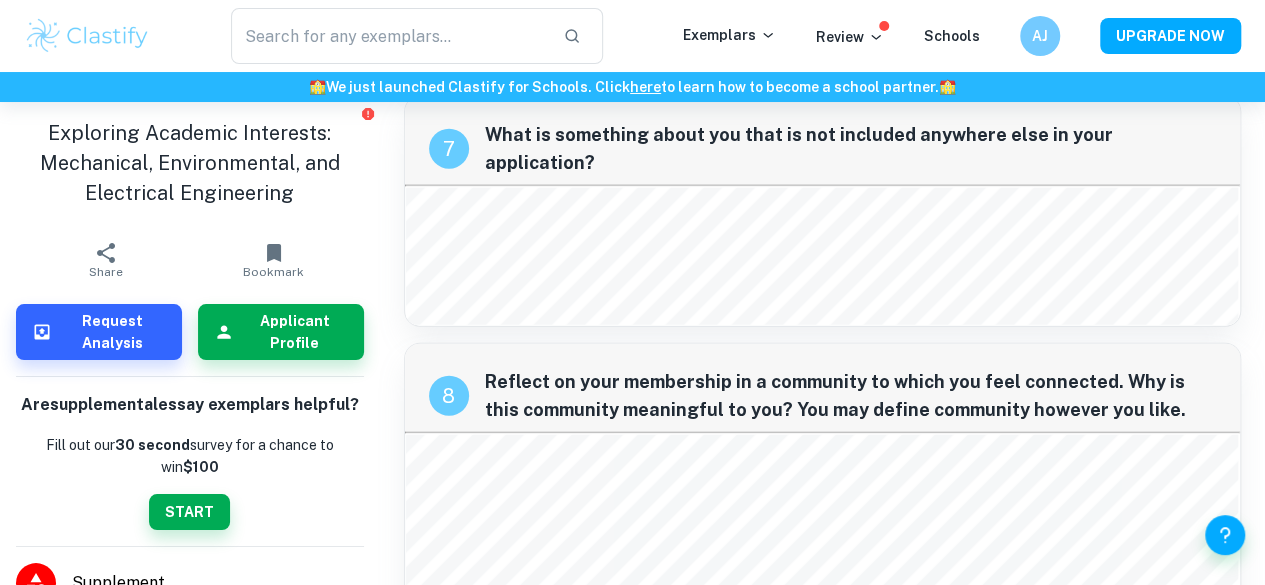 type on "yale supplment" 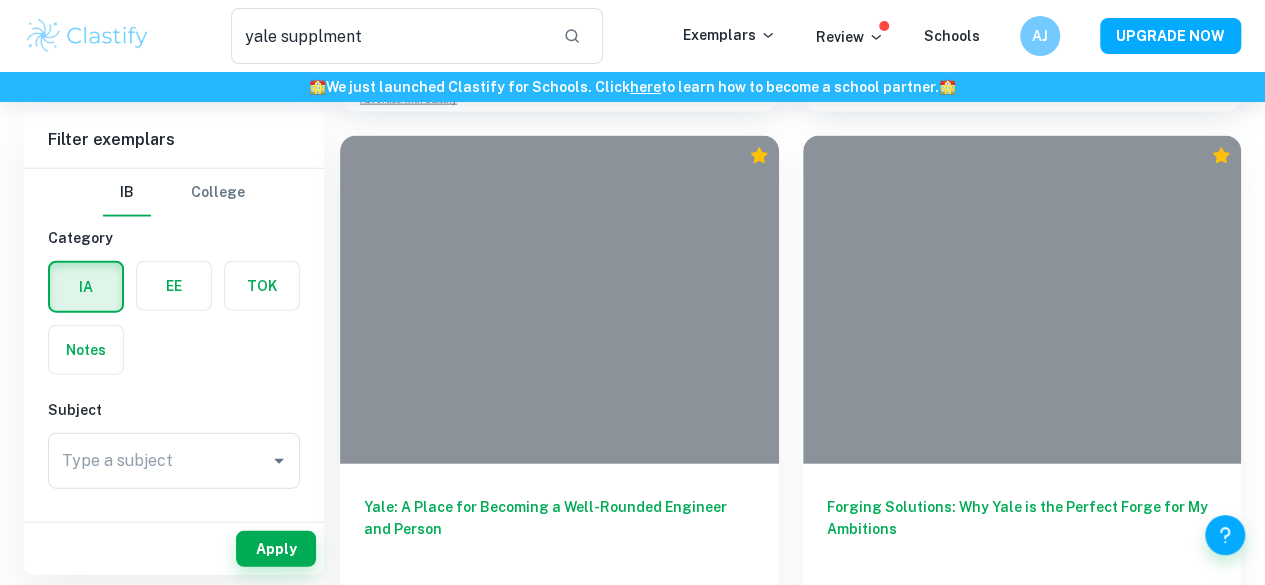 scroll, scrollTop: 2215, scrollLeft: 0, axis: vertical 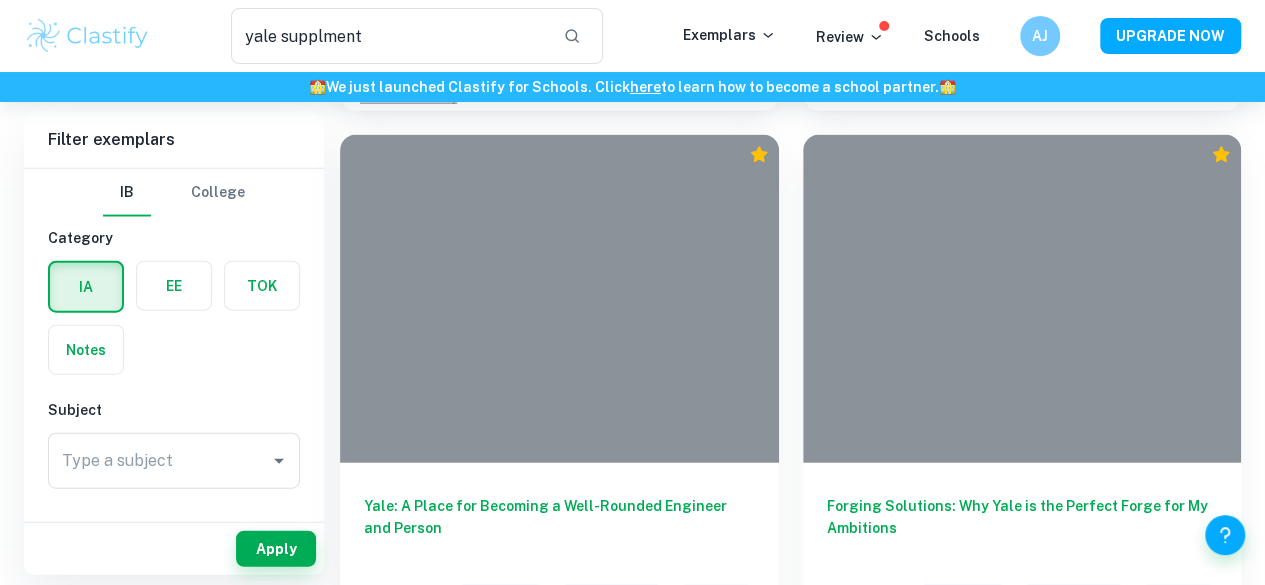 click on "Embracing the Intersection: My Path to Yale's School of Science and Engineering" at bounding box center (1022, 2122) 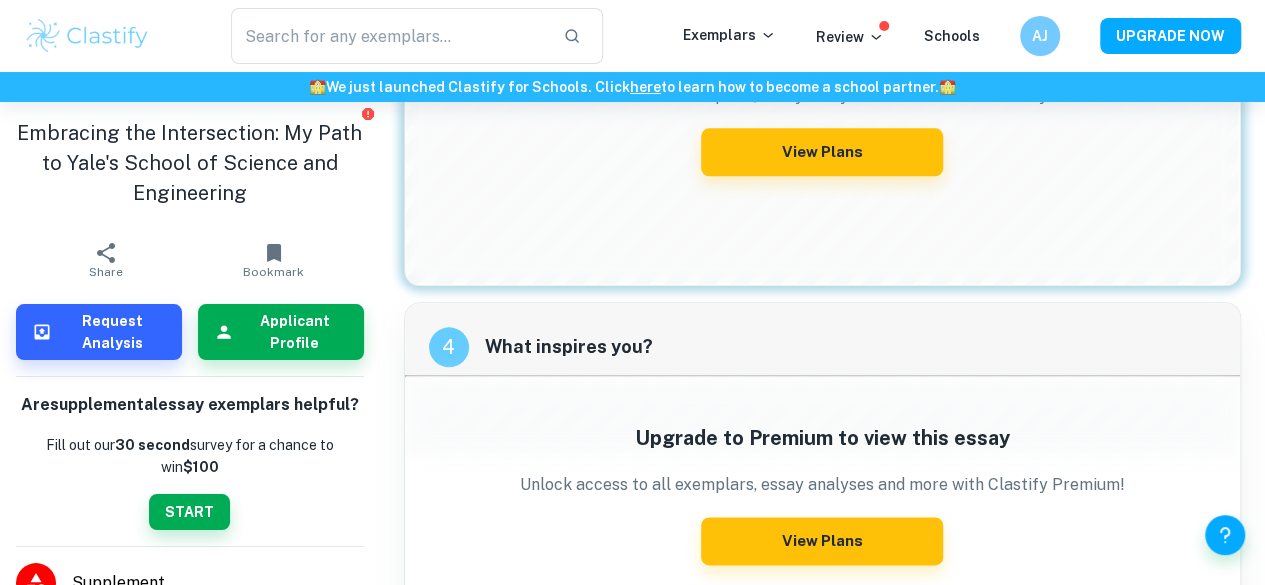 scroll, scrollTop: 1128, scrollLeft: 0, axis: vertical 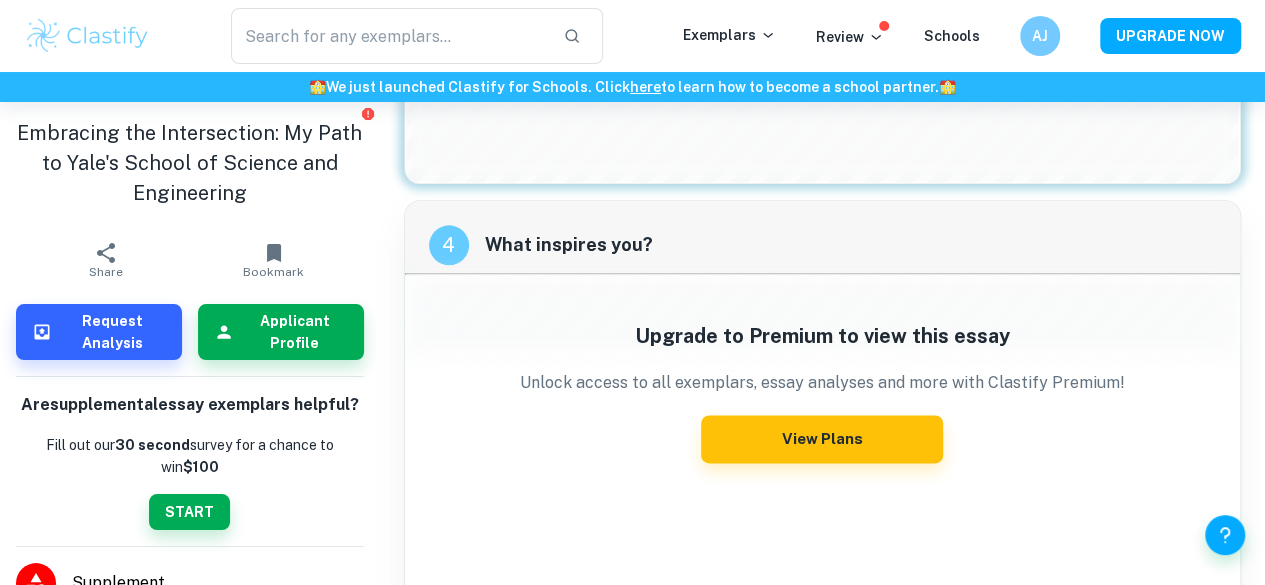 type on "yale supplment" 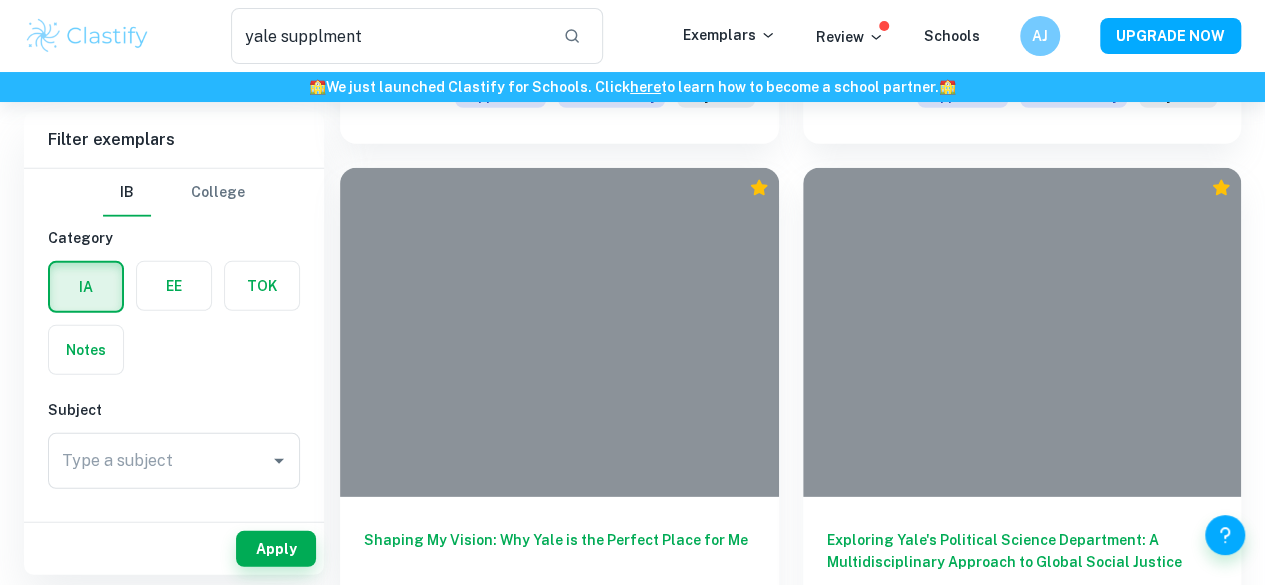 scroll, scrollTop: 2715, scrollLeft: 0, axis: vertical 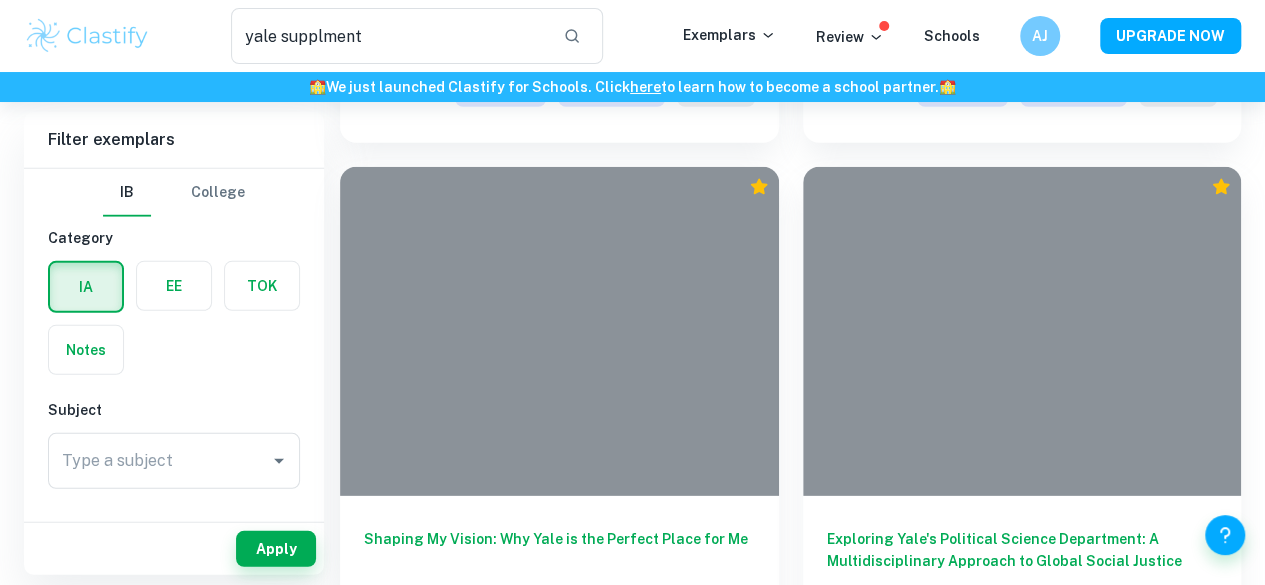 click on "A Magical Home: Why Yale is the Perfect Fit" at bounding box center [559, 3221] 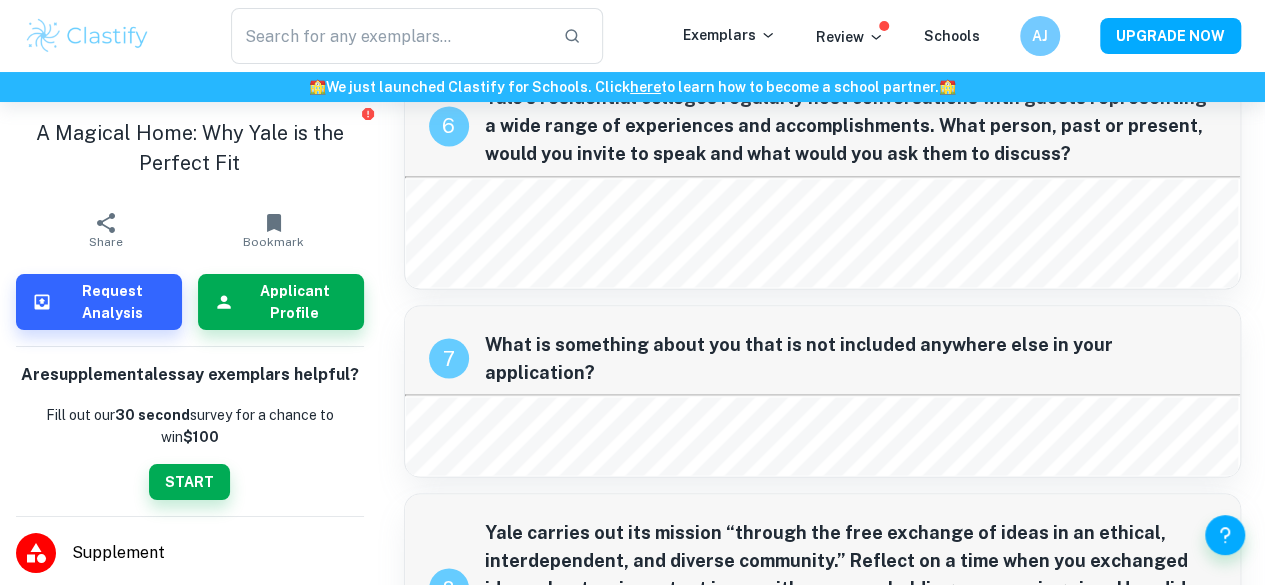 scroll, scrollTop: 1602, scrollLeft: 0, axis: vertical 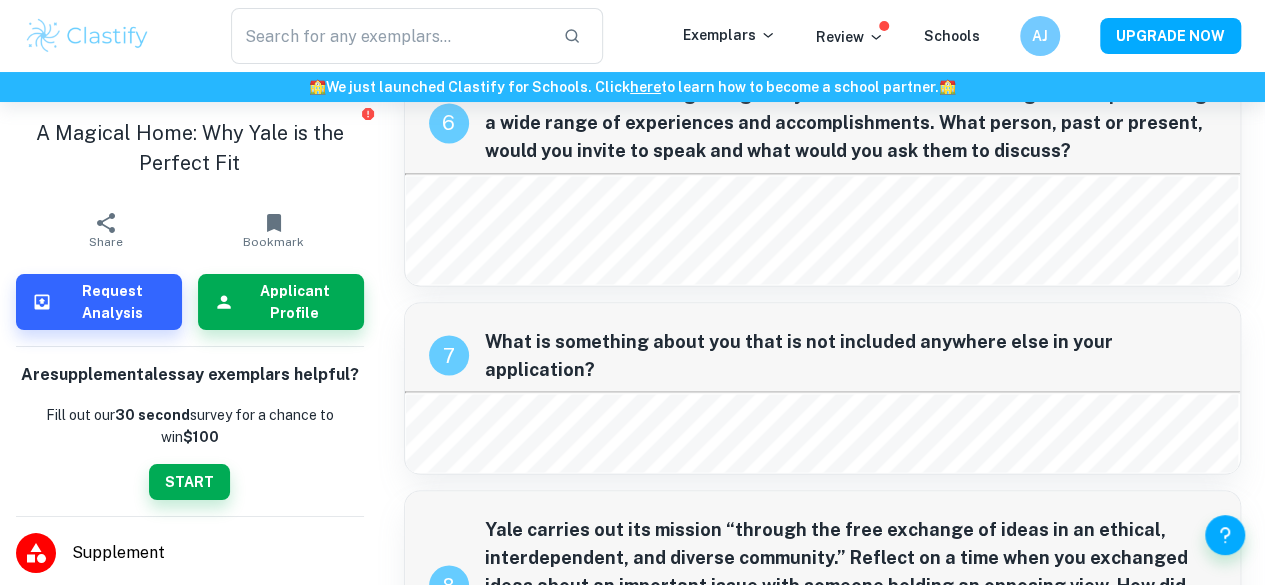 type on "yale supplment" 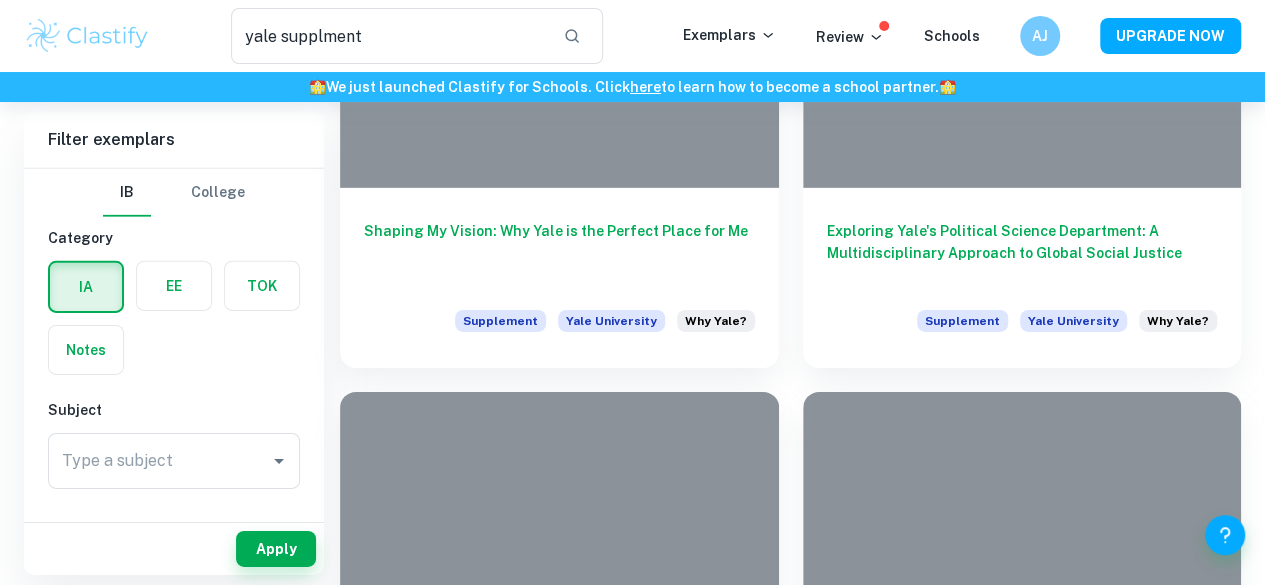 scroll, scrollTop: 3180, scrollLeft: 0, axis: vertical 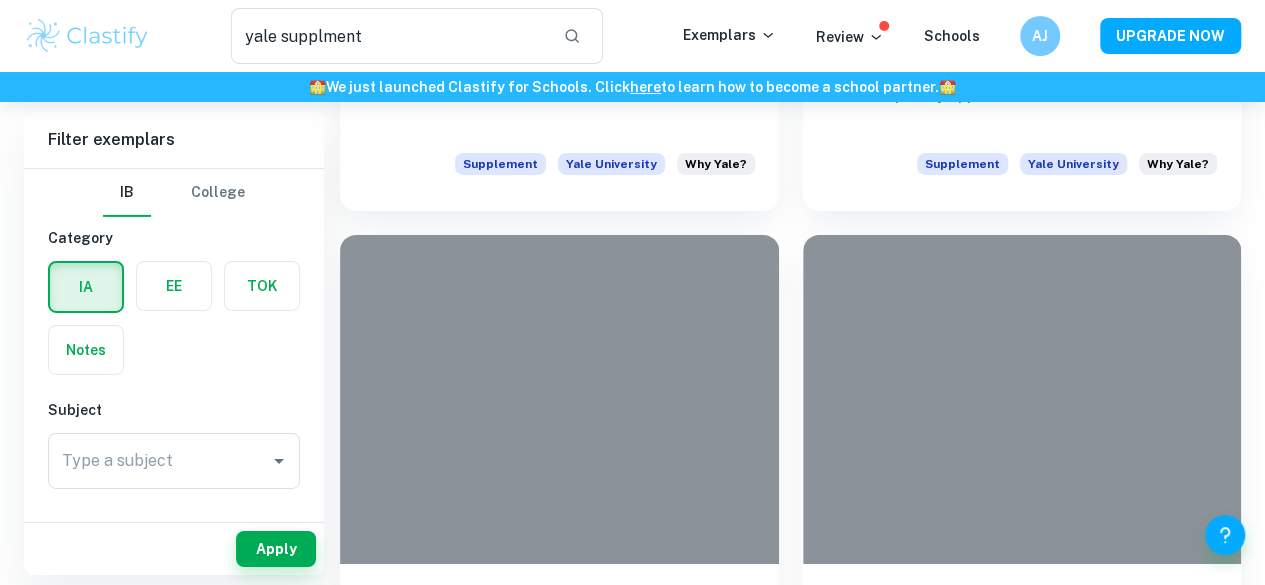 click on "2" at bounding box center (810, 3449) 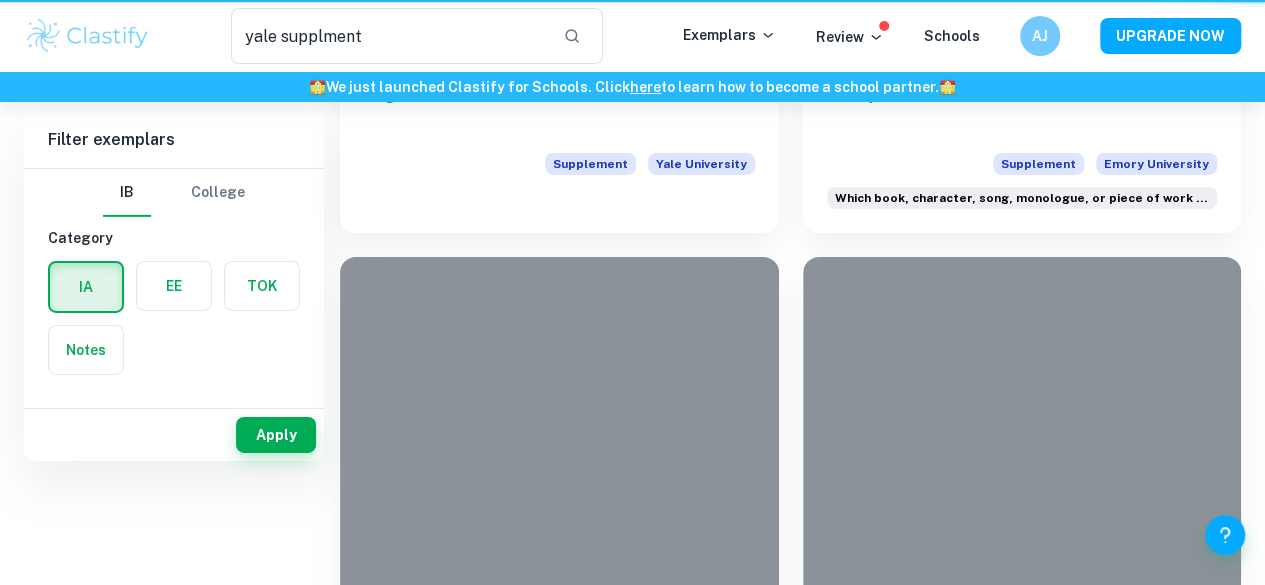 scroll, scrollTop: 0, scrollLeft: 0, axis: both 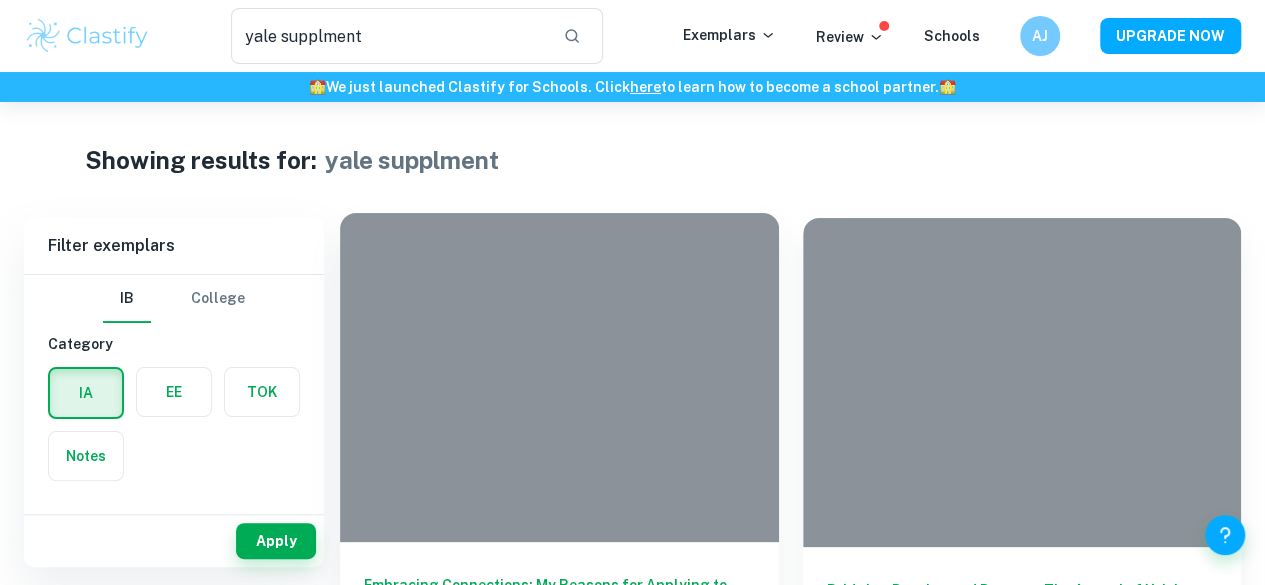 click on "Embracing Connections: My Reasons for Applying to Yale" at bounding box center (559, 607) 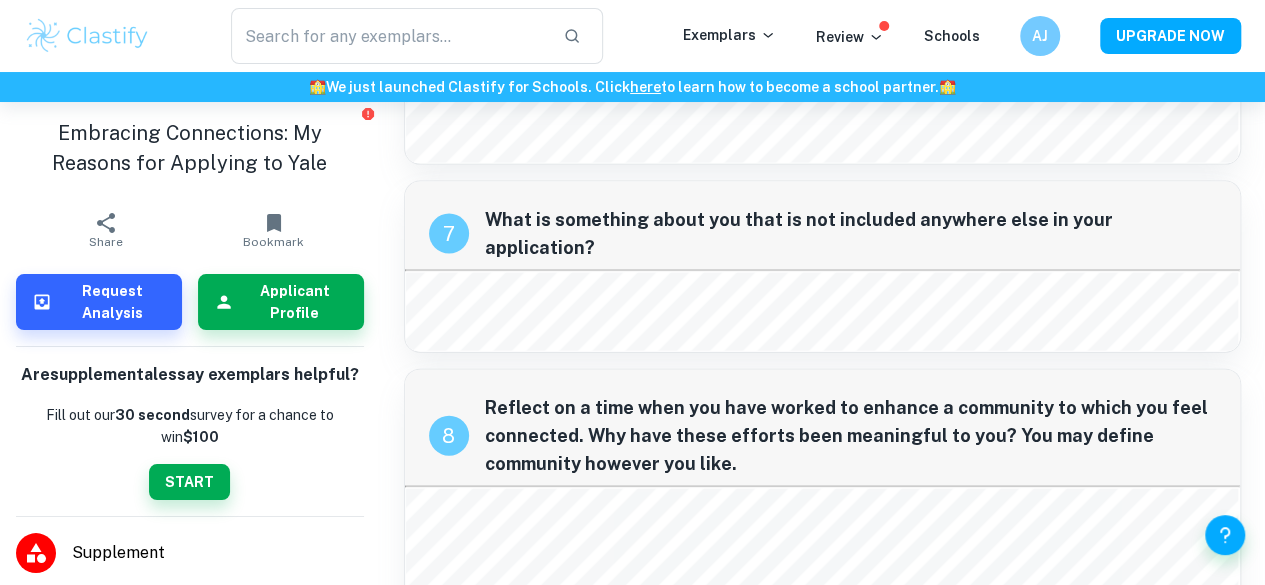scroll, scrollTop: 2054, scrollLeft: 0, axis: vertical 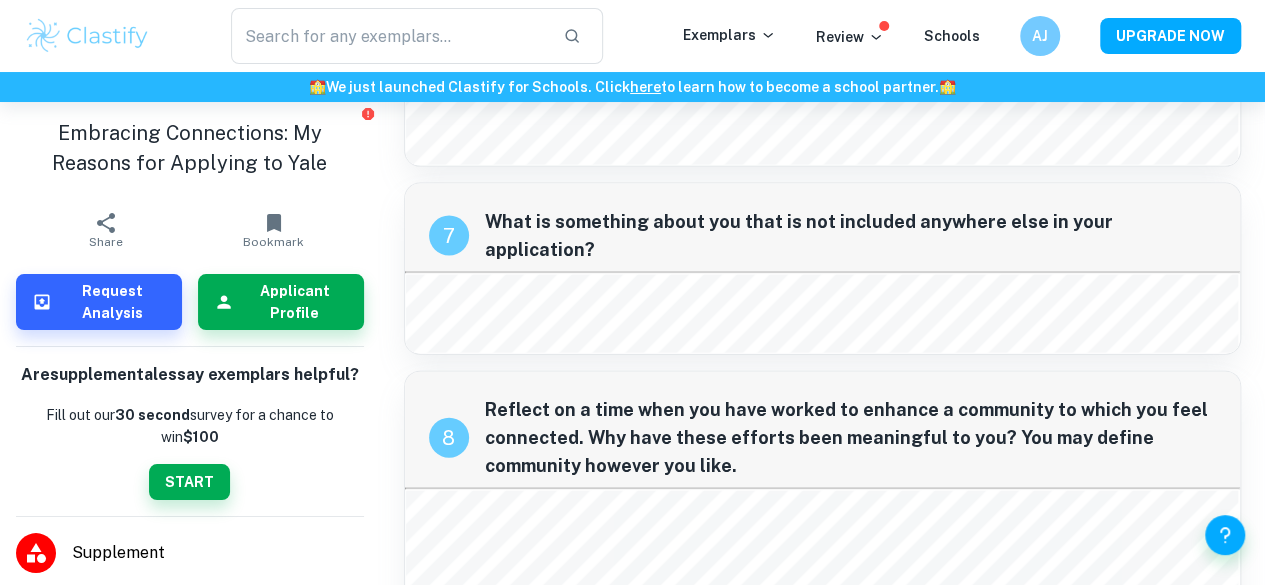 type on "yale supplment" 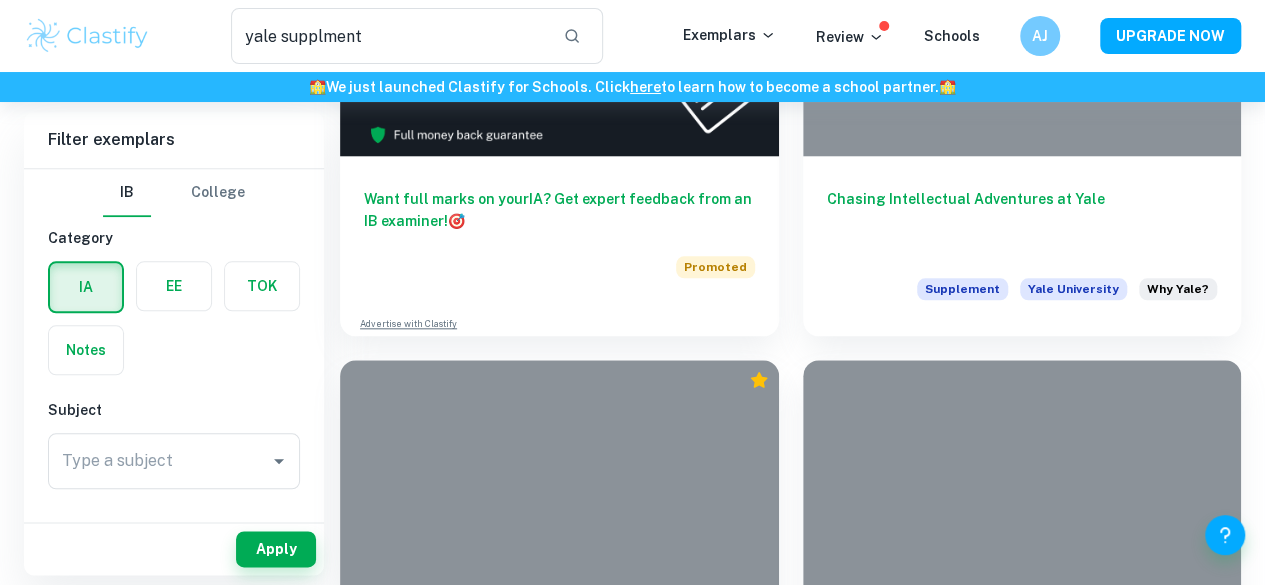 scroll, scrollTop: 949, scrollLeft: 0, axis: vertical 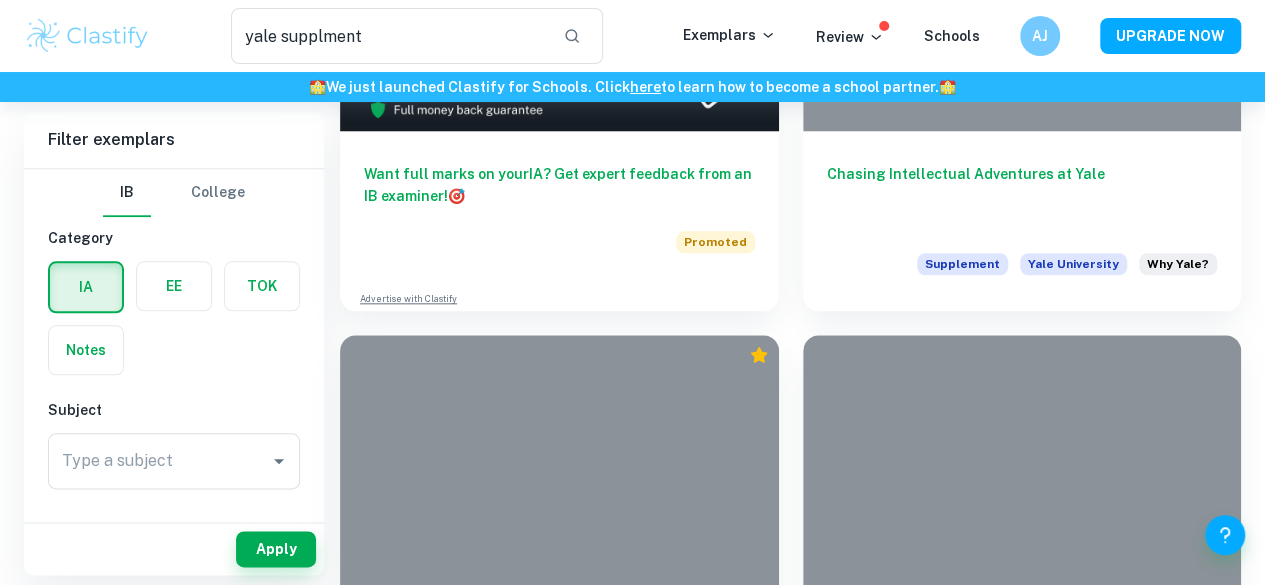 click on "Embracing Diversity and Community at Yale" at bounding box center [559, 1789] 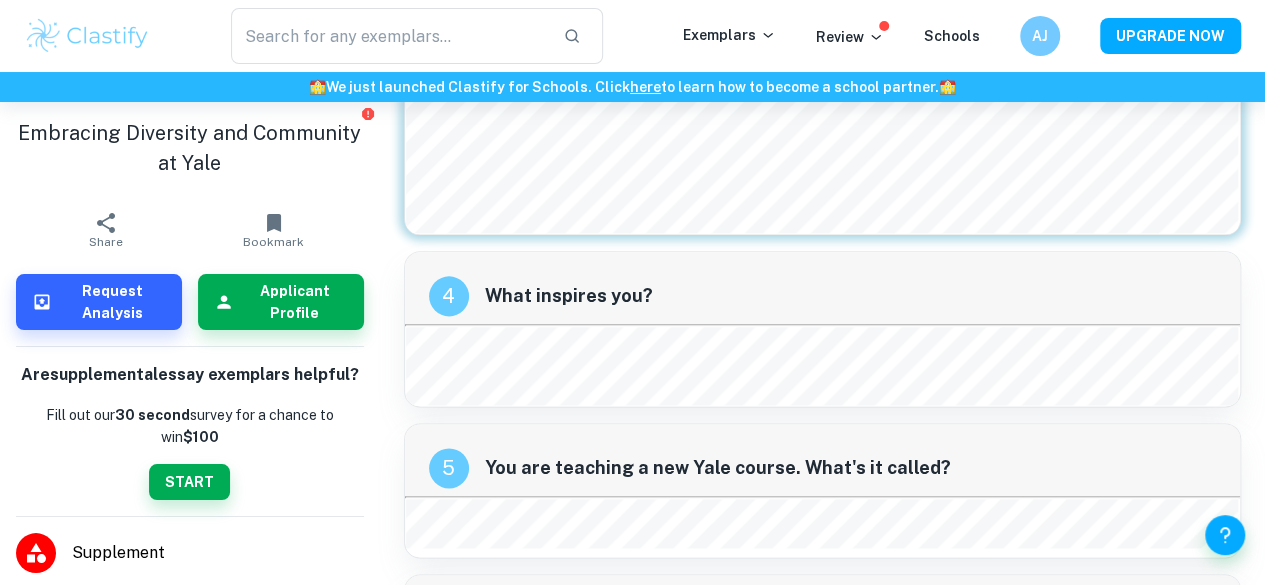 scroll, scrollTop: 1134, scrollLeft: 0, axis: vertical 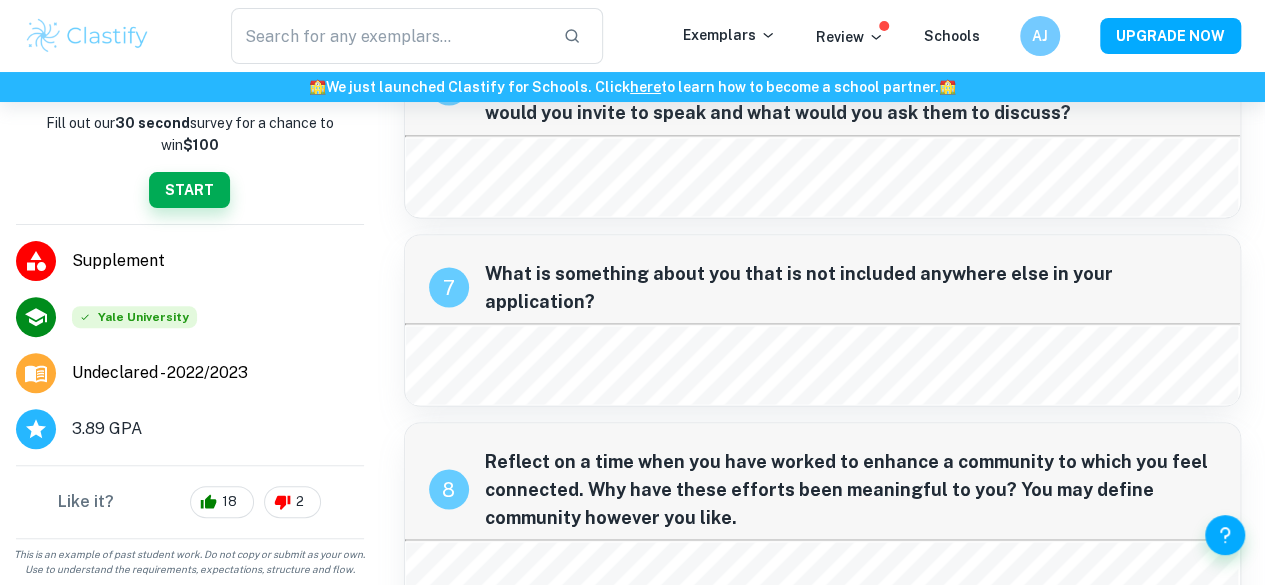 type on "yale supplment" 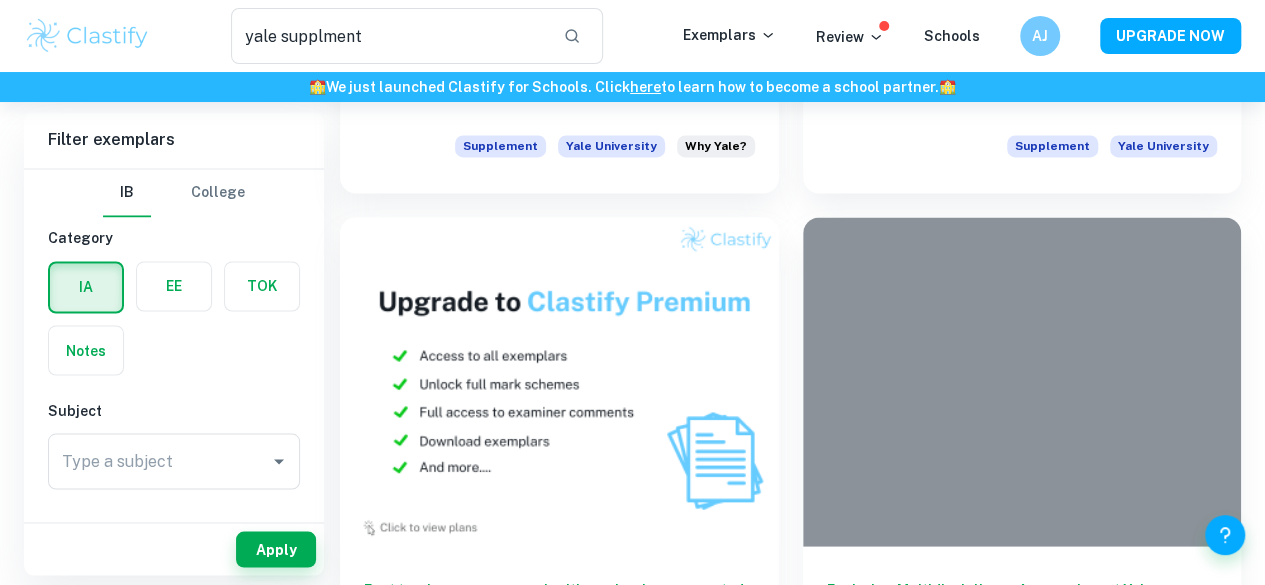scroll, scrollTop: 1824, scrollLeft: 0, axis: vertical 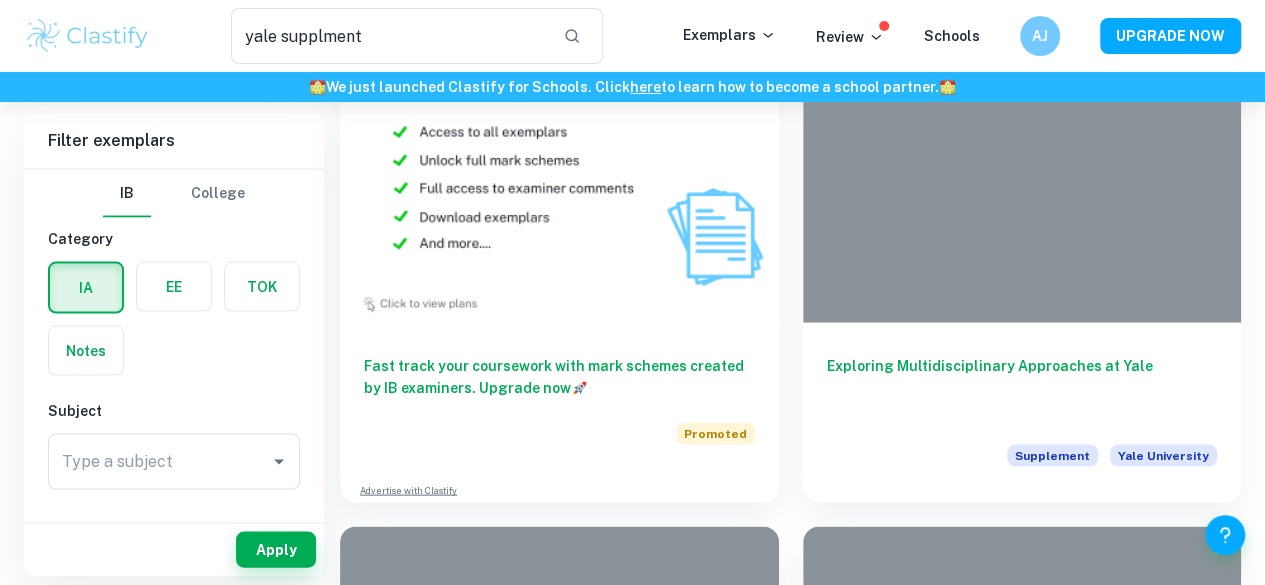 click on "Ponyo: A Heartwarming Tale of Friendship" at bounding box center (559, 2002) 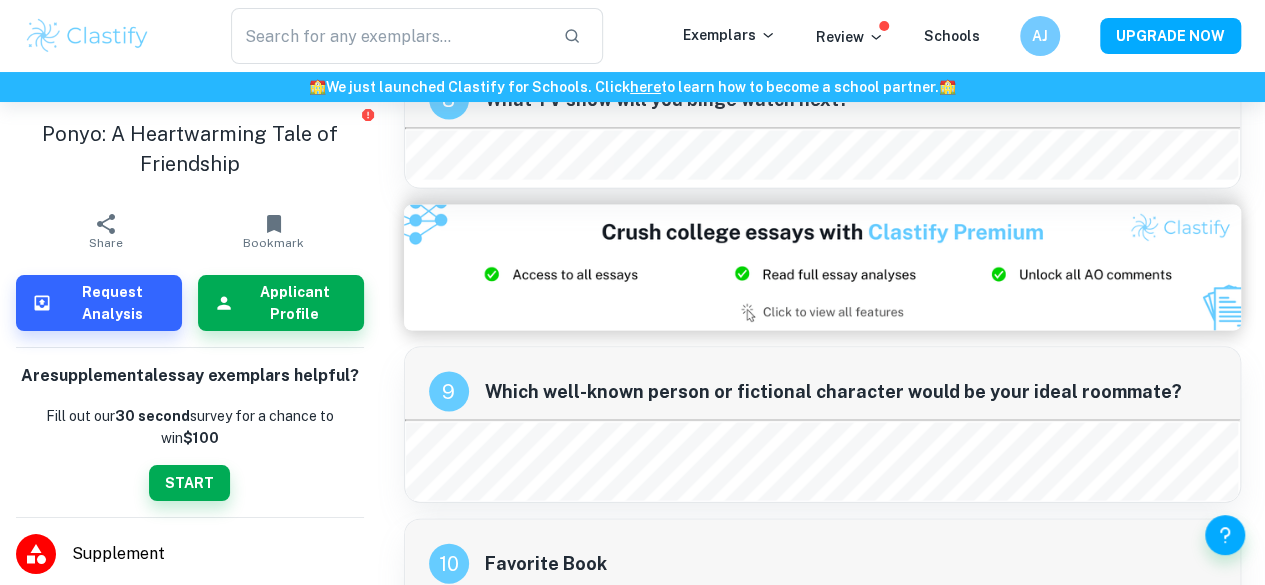 scroll, scrollTop: 1884, scrollLeft: 0, axis: vertical 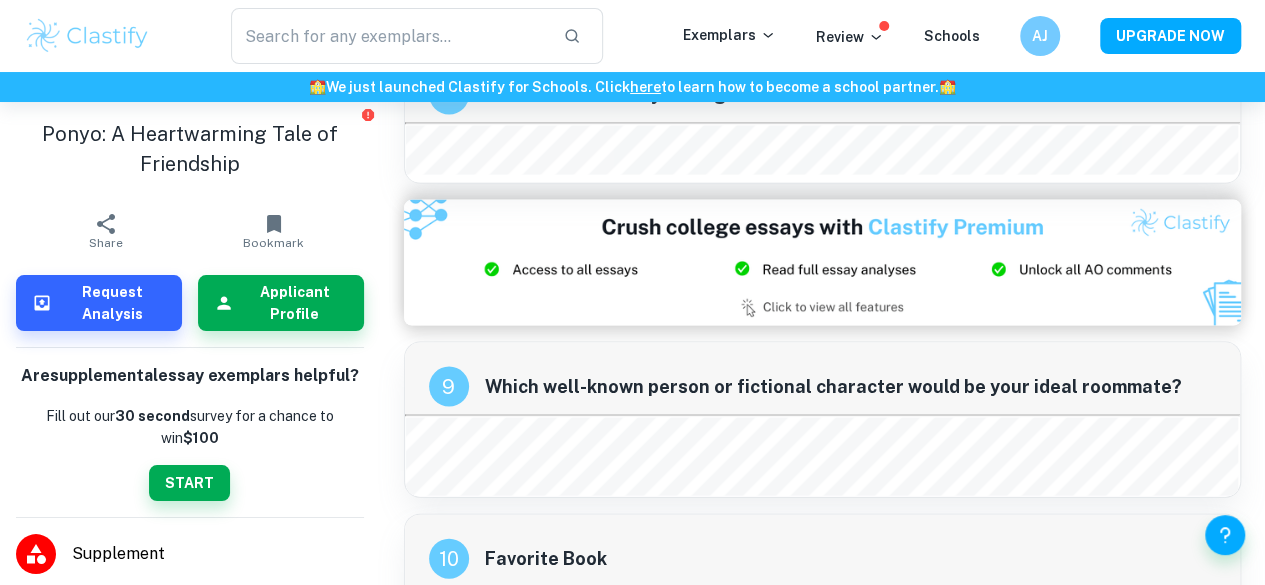 type on "yale supplment" 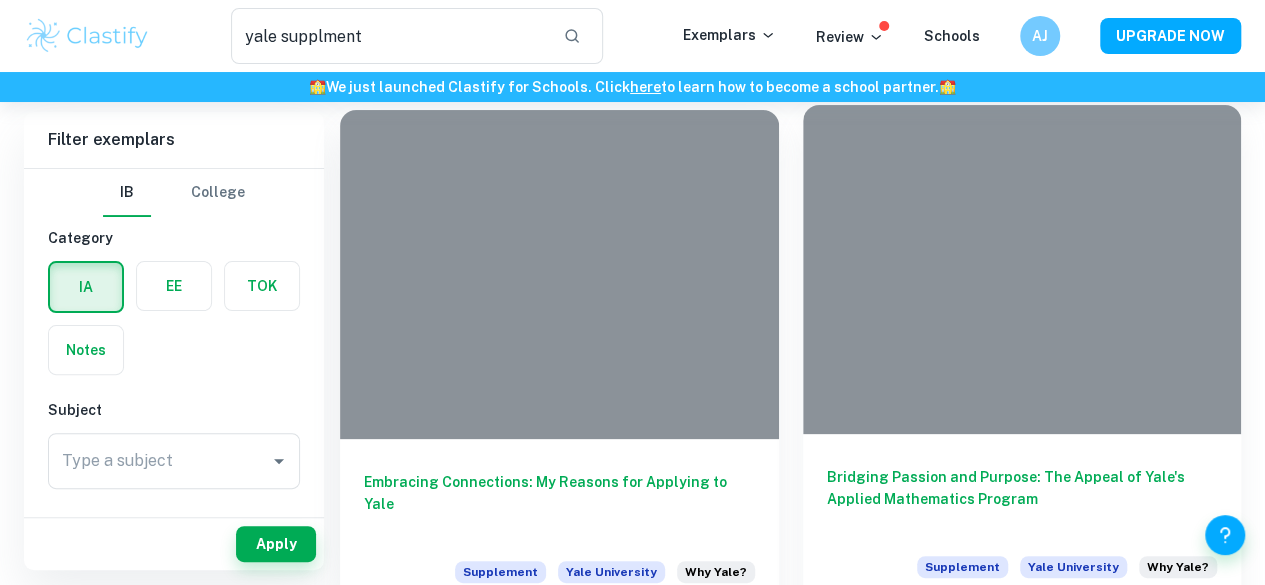 scroll, scrollTop: 0, scrollLeft: 0, axis: both 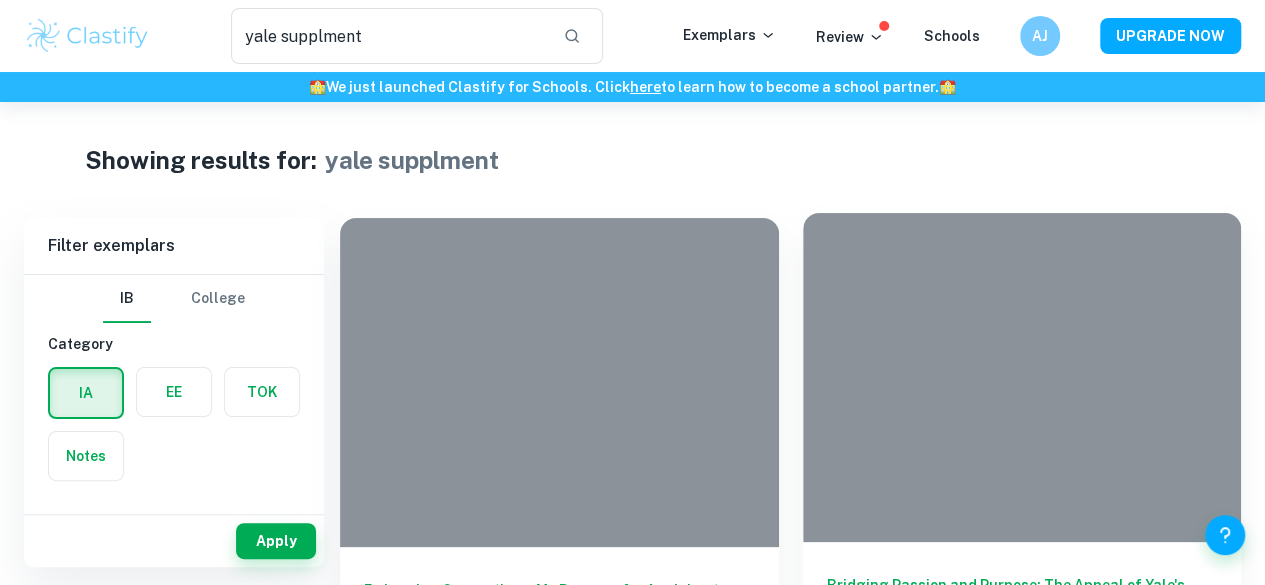 click on "Bridging Passion and Purpose: The Appeal of Yale's Applied Mathematics Program" at bounding box center [1022, 607] 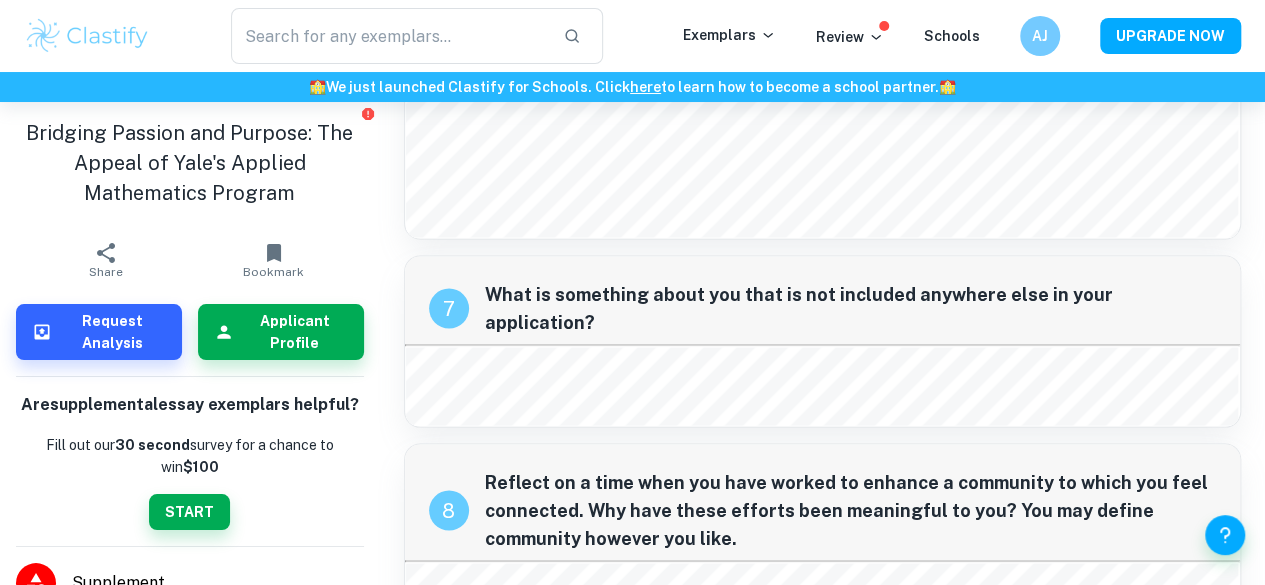 scroll, scrollTop: 1773, scrollLeft: 0, axis: vertical 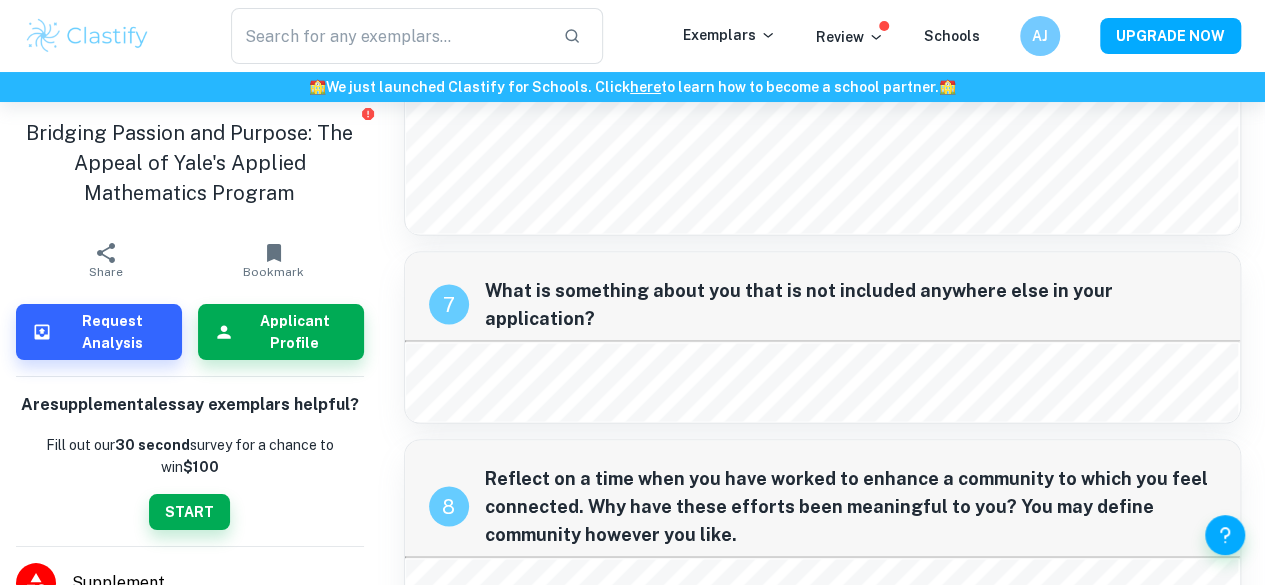 type on "yale supplment" 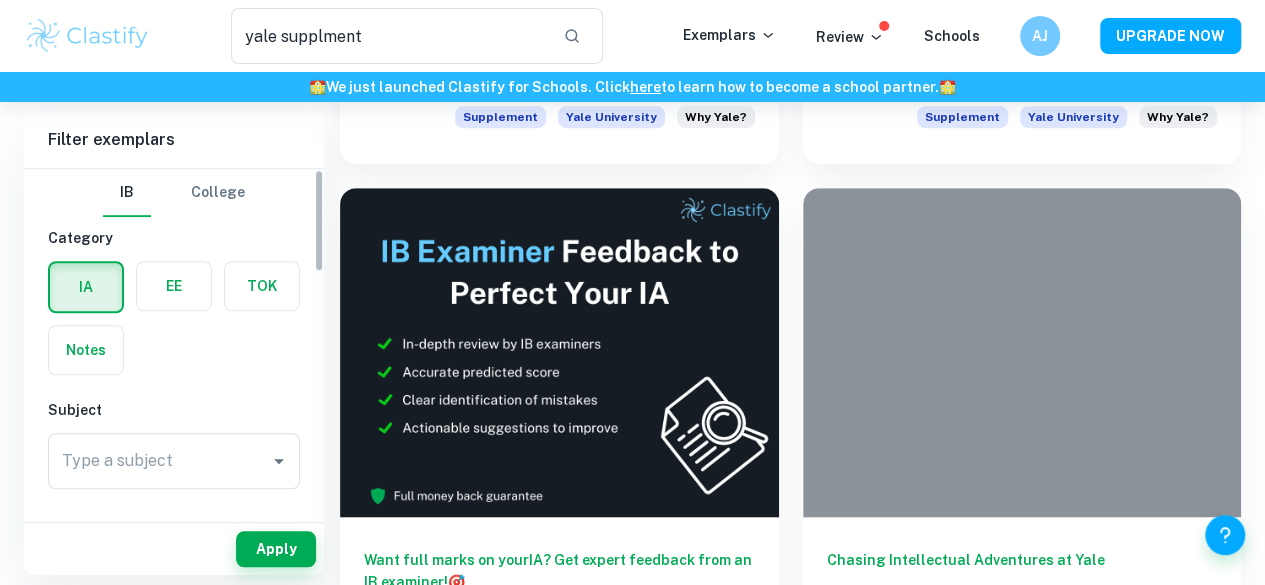 scroll, scrollTop: 564, scrollLeft: 0, axis: vertical 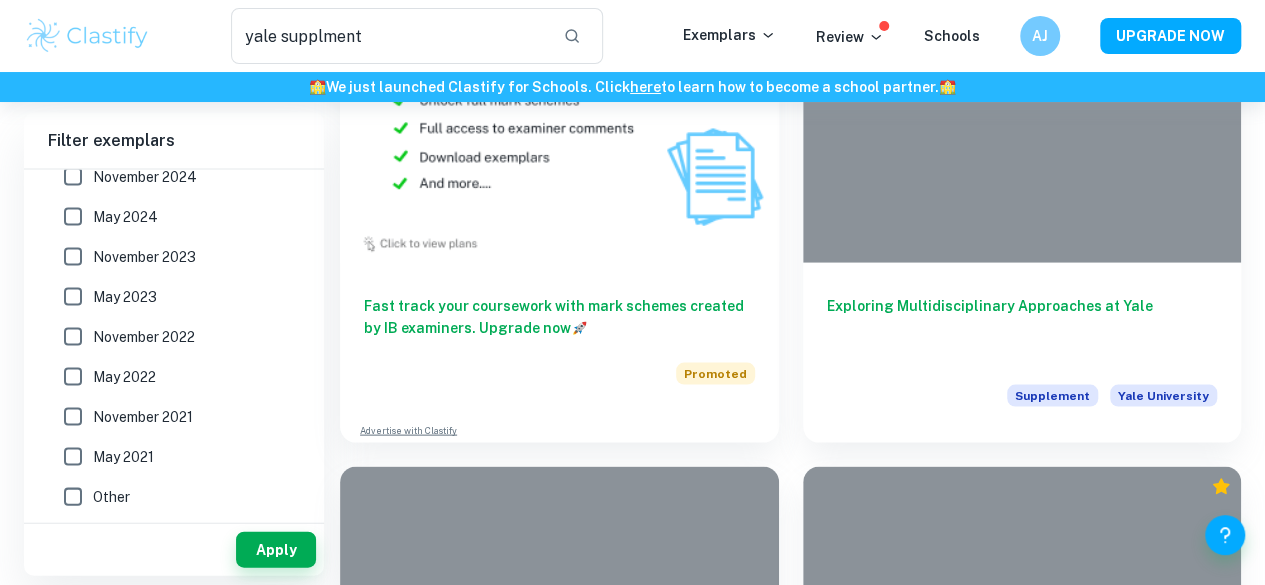 click on "1" at bounding box center [772, 2102] 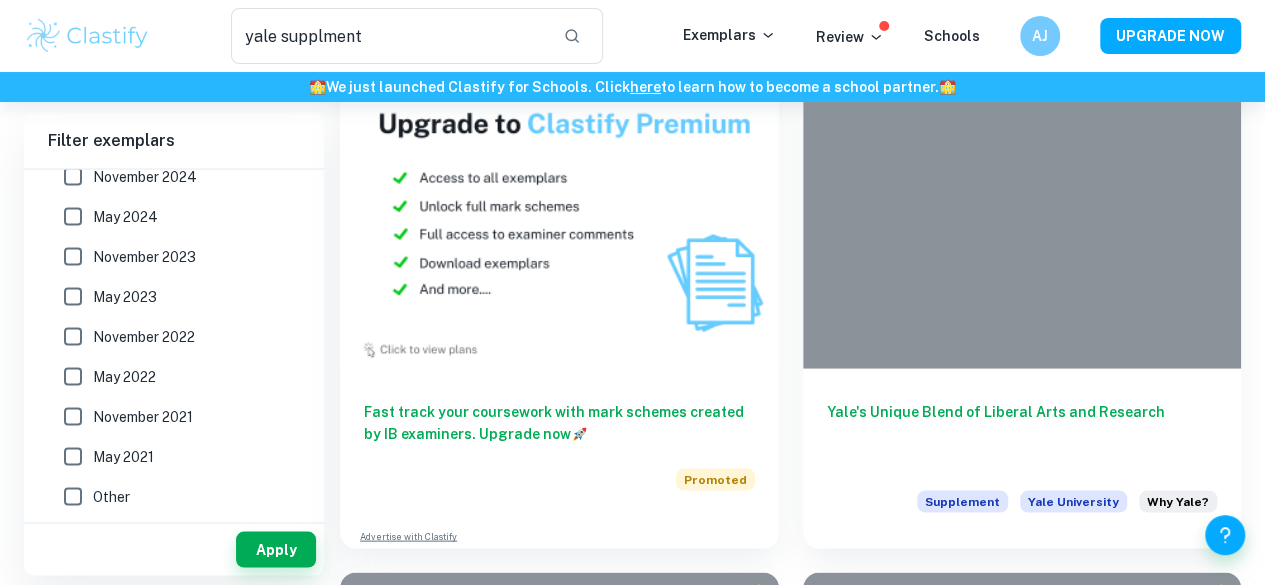 scroll, scrollTop: 1850, scrollLeft: 0, axis: vertical 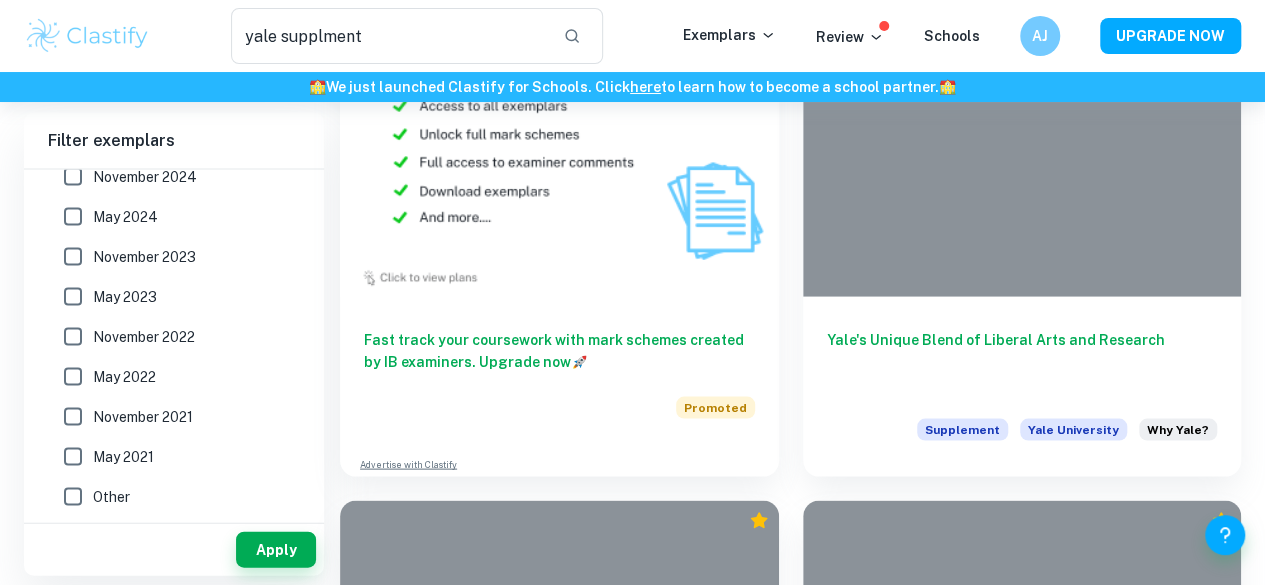 click on "A World of Opportunities: Why Yale is the Perfect Fit" at bounding box center [1022, 1954] 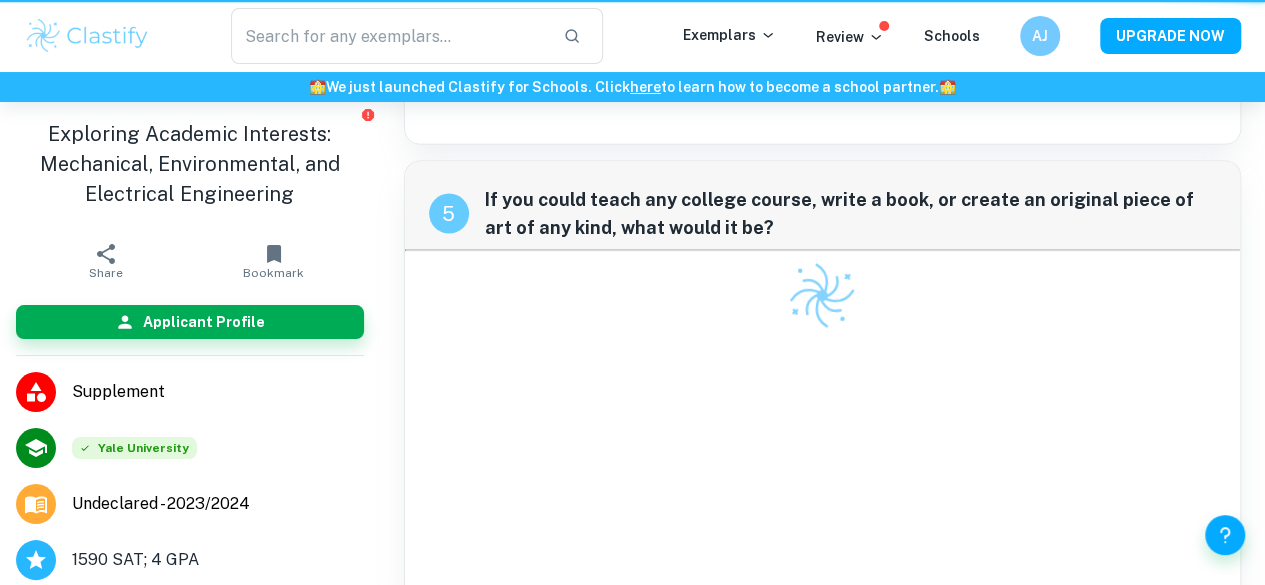 scroll, scrollTop: 0, scrollLeft: 0, axis: both 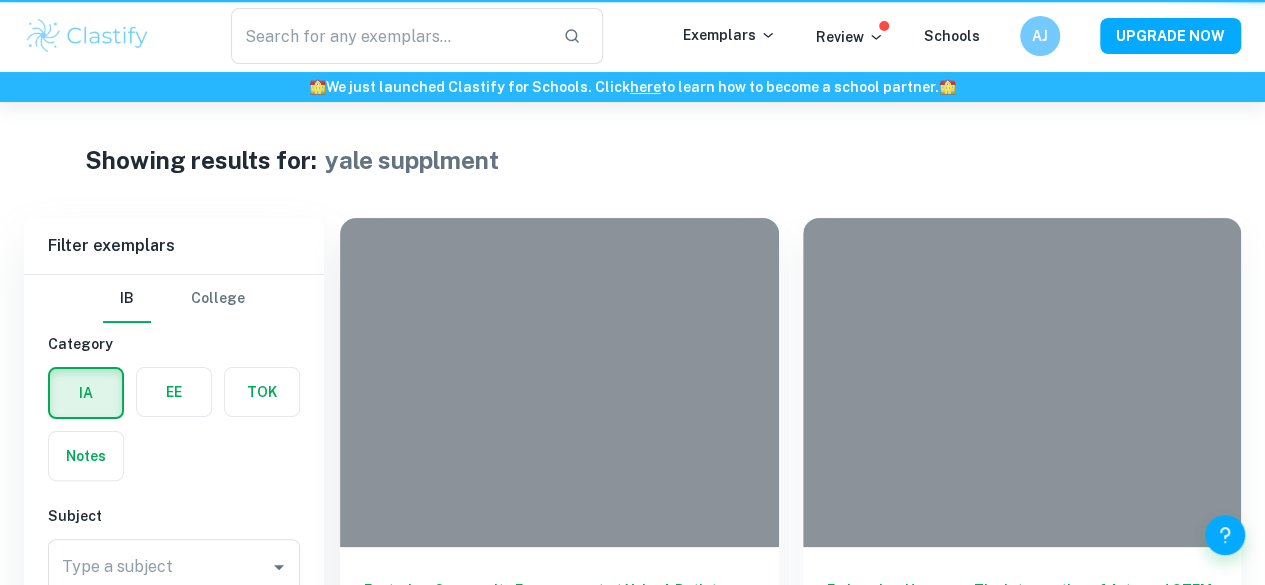 type on "yale supplment" 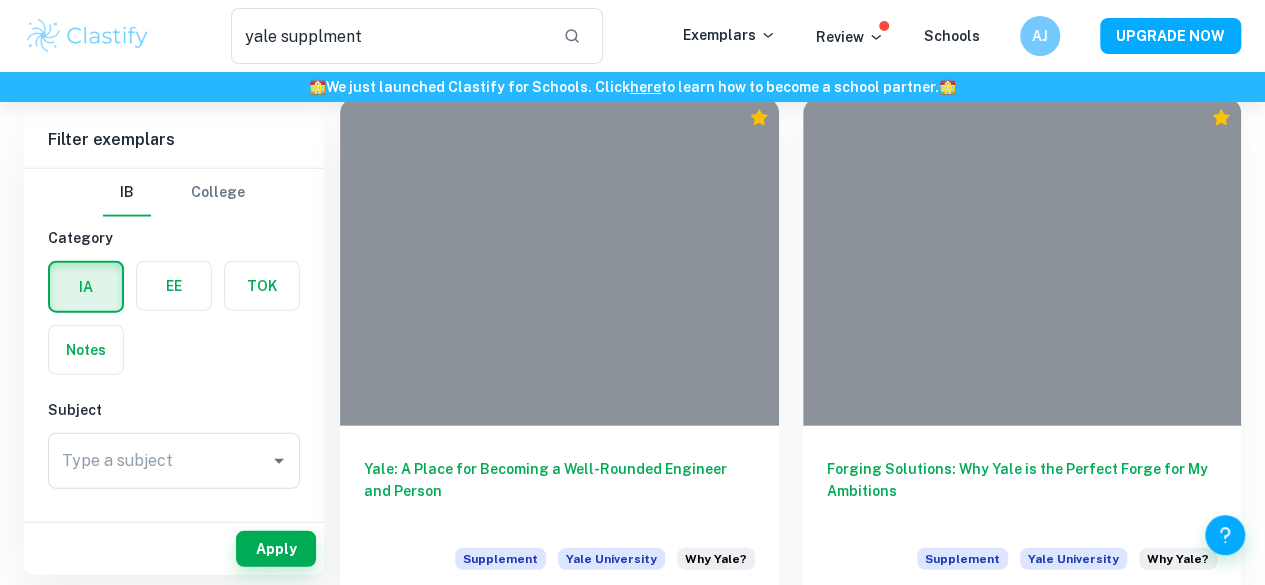scroll, scrollTop: 2316, scrollLeft: 0, axis: vertical 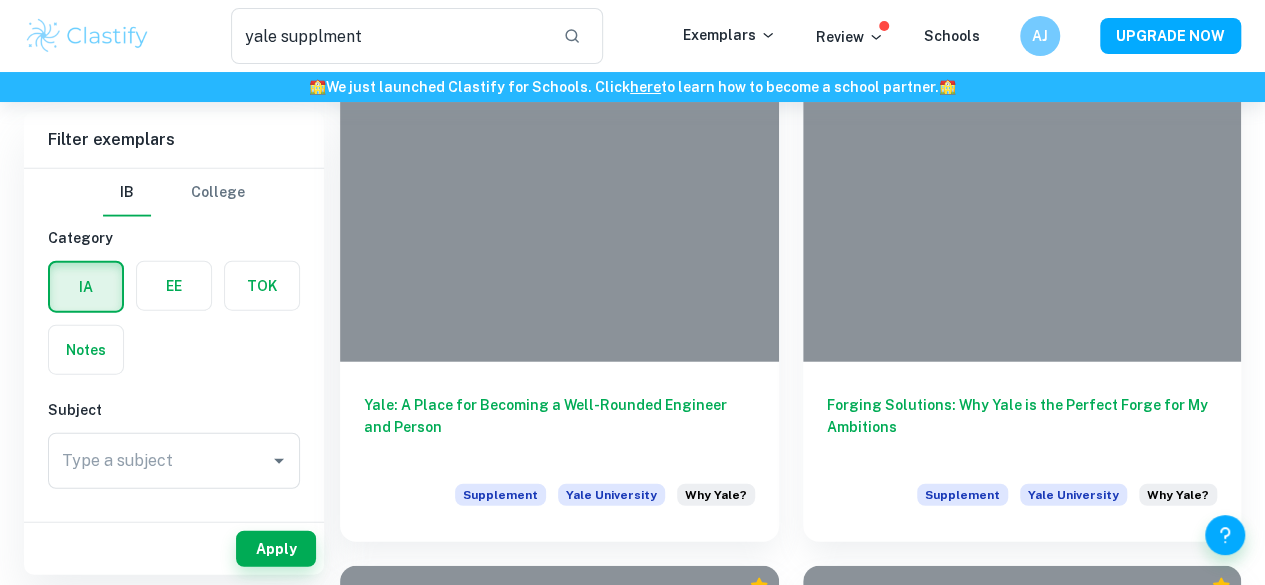 click on "Unmatched Student Resources at Yale" at bounding box center [1022, 2554] 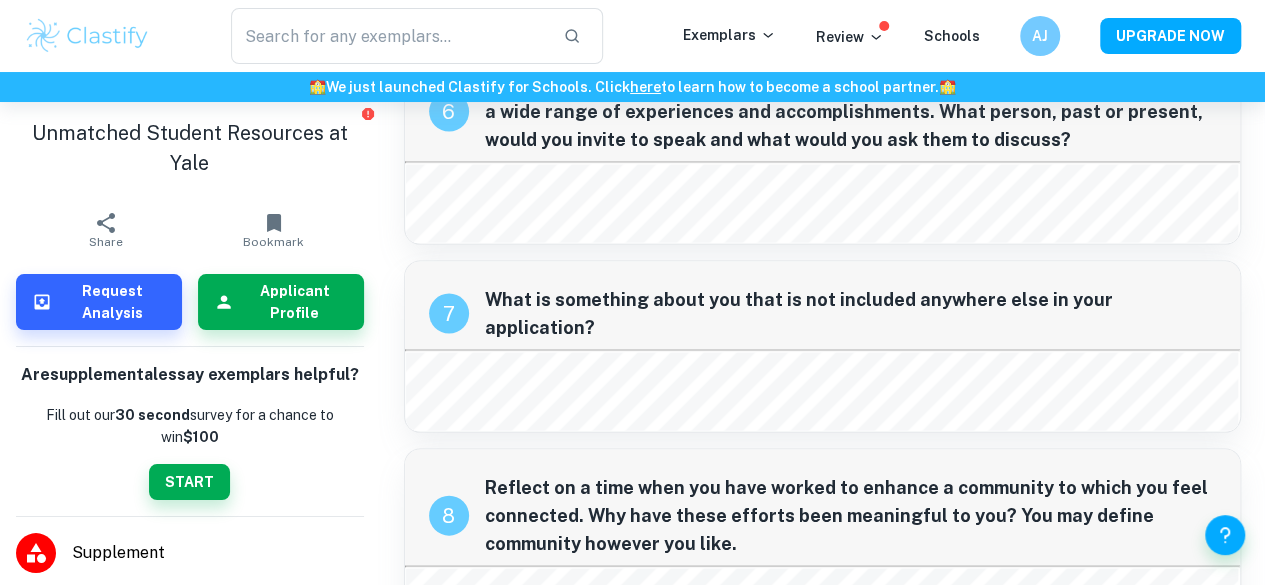 scroll, scrollTop: 1945, scrollLeft: 0, axis: vertical 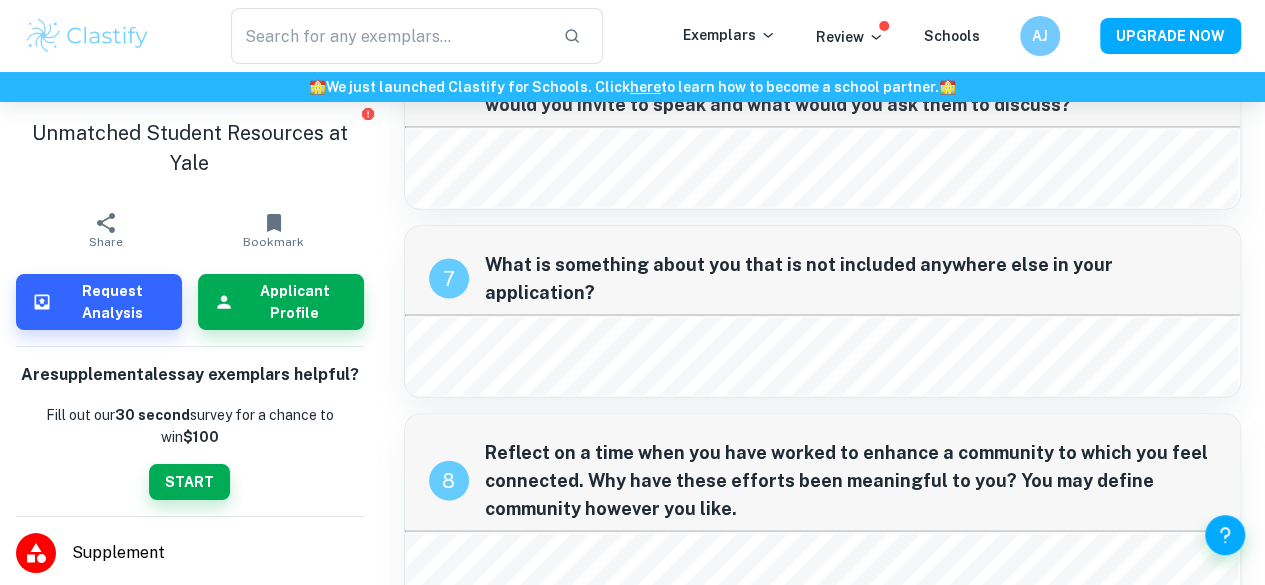 type on "yale supplment" 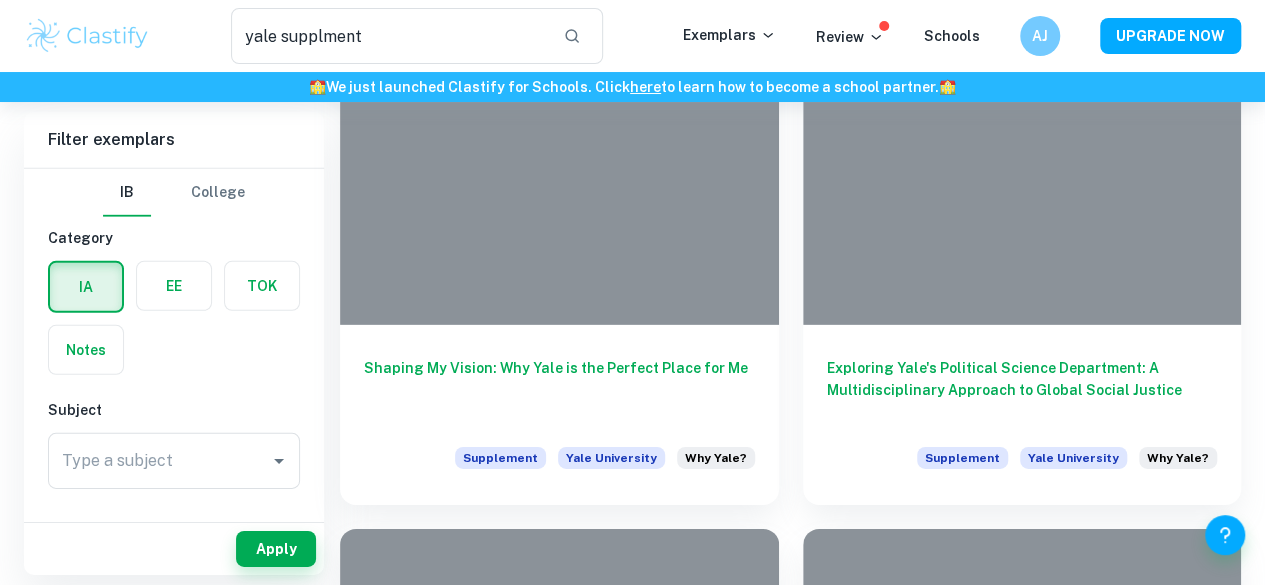 scroll, scrollTop: 3106, scrollLeft: 0, axis: vertical 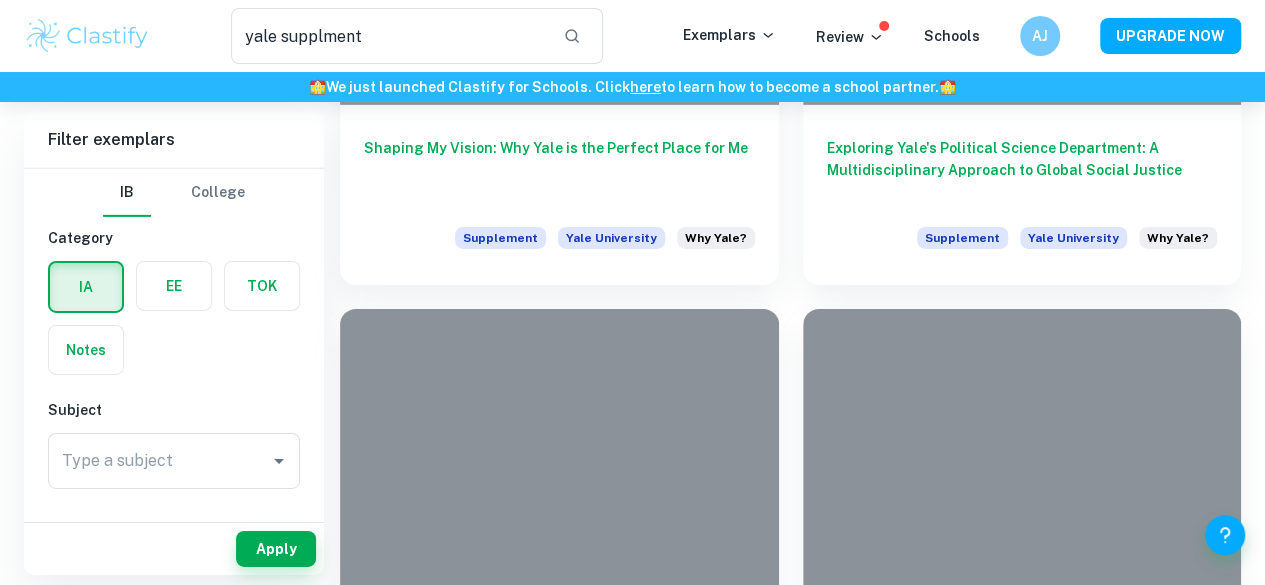 click on "Imagining My Yale Experience" at bounding box center (1022, 2830) 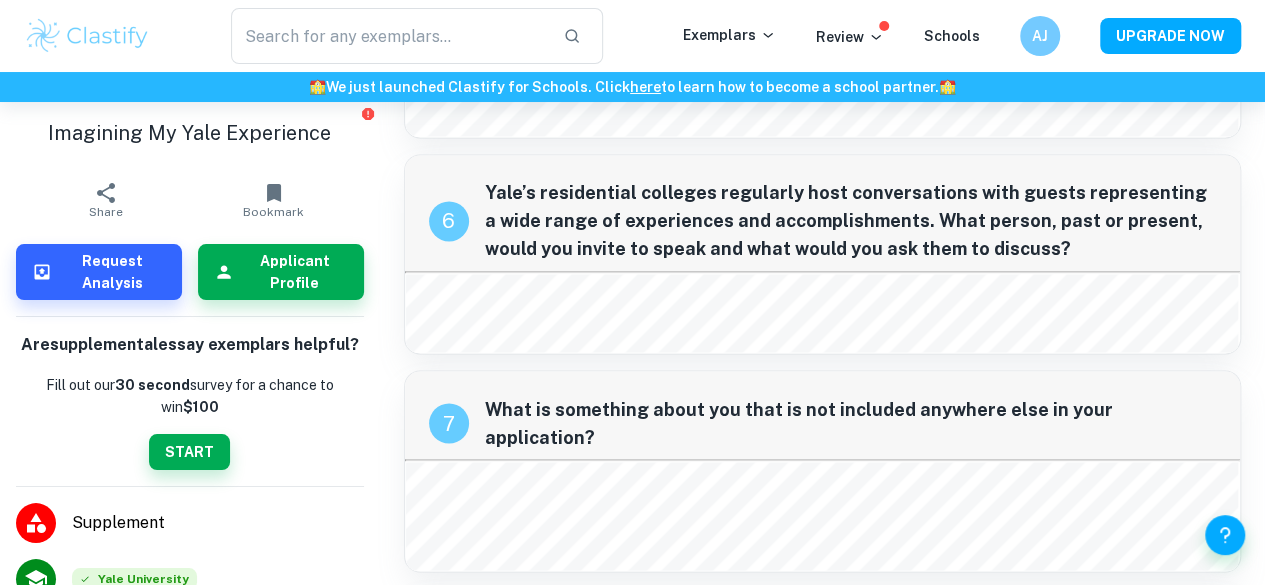 scroll, scrollTop: 1582, scrollLeft: 0, axis: vertical 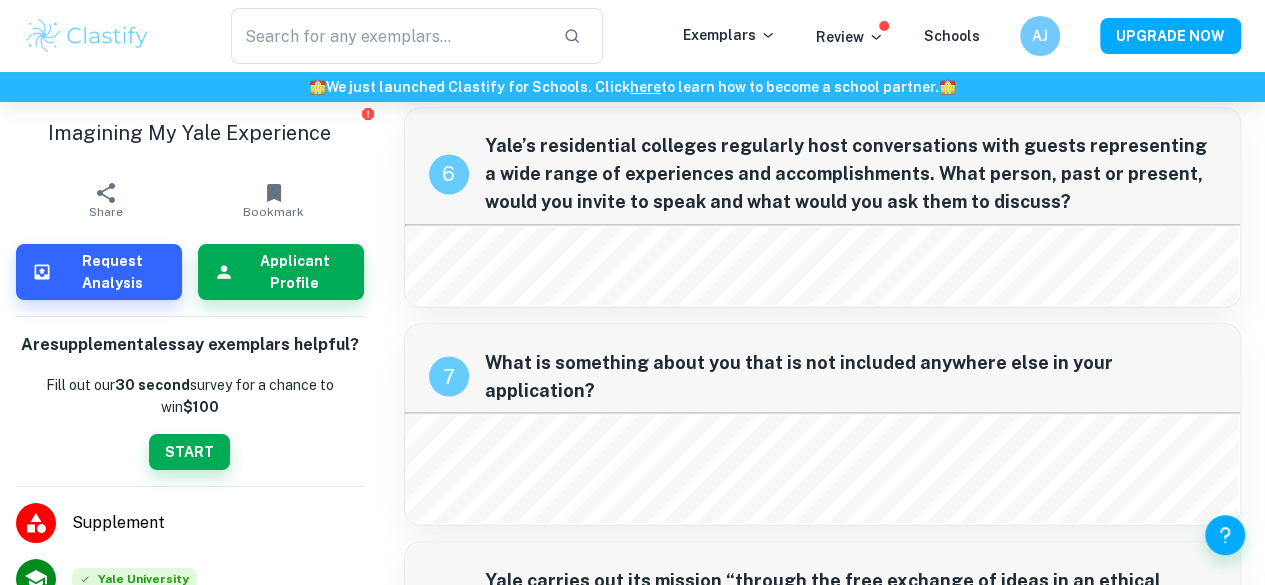 type on "yale supplment" 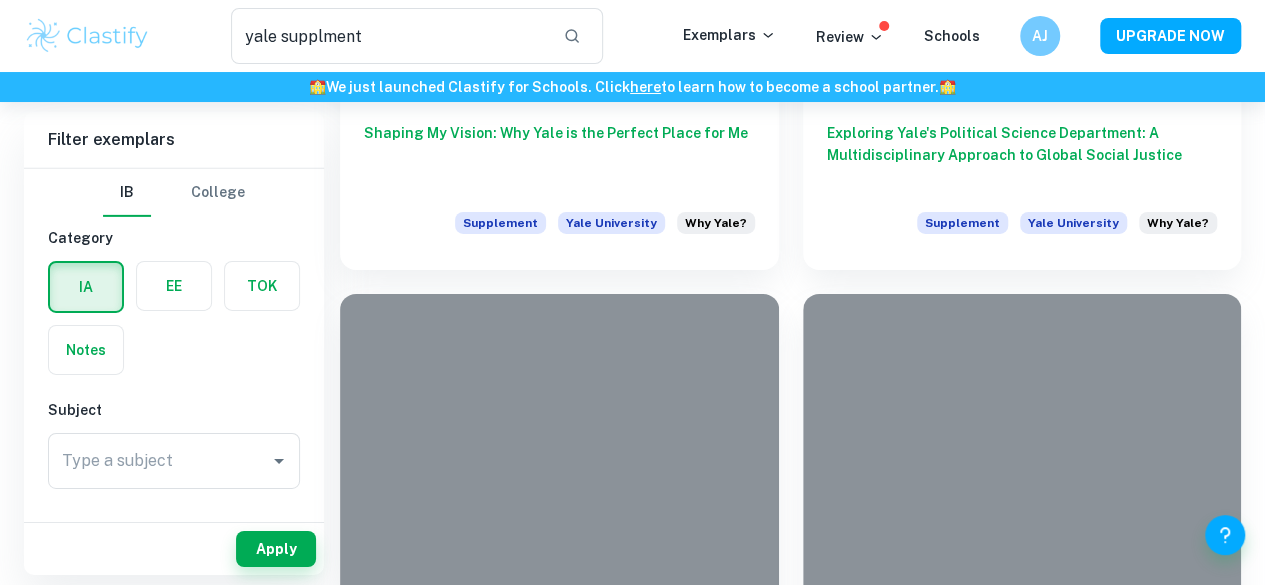 scroll, scrollTop: 3180, scrollLeft: 0, axis: vertical 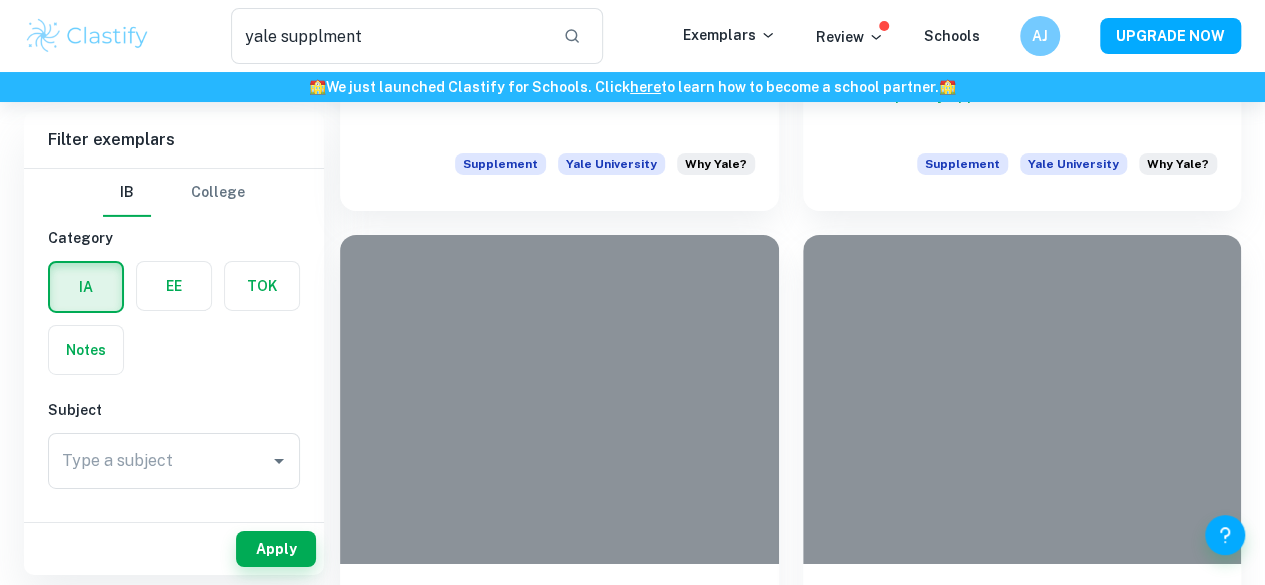 click on "Exploring the Unique Resources and Opportunities at Yale" at bounding box center [1022, 3289] 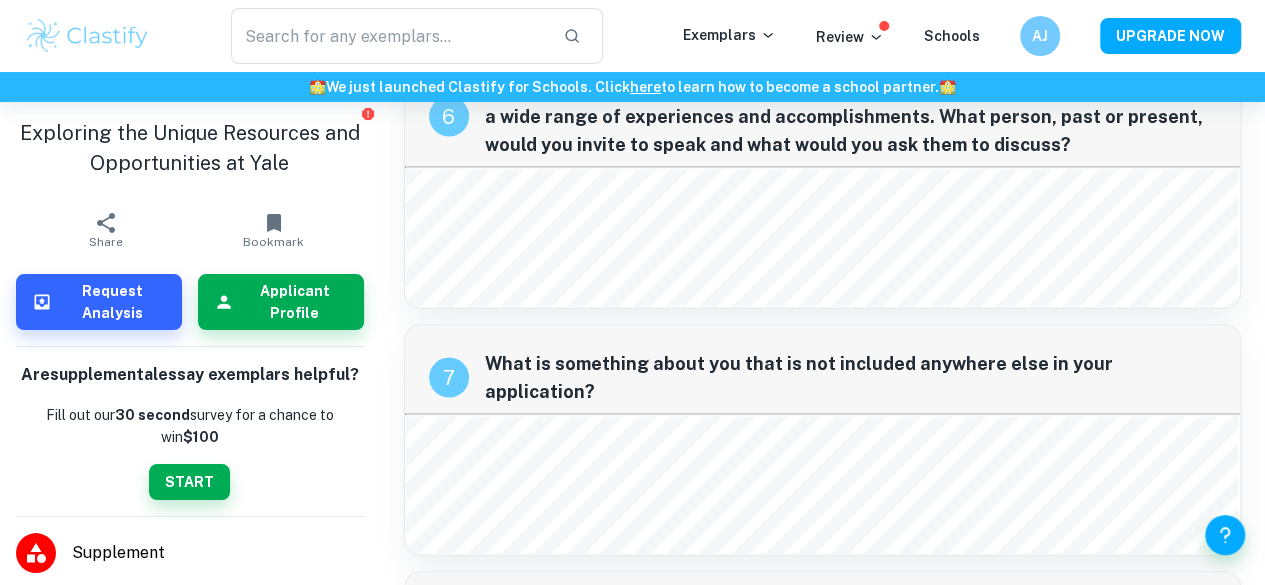 scroll, scrollTop: 1789, scrollLeft: 0, axis: vertical 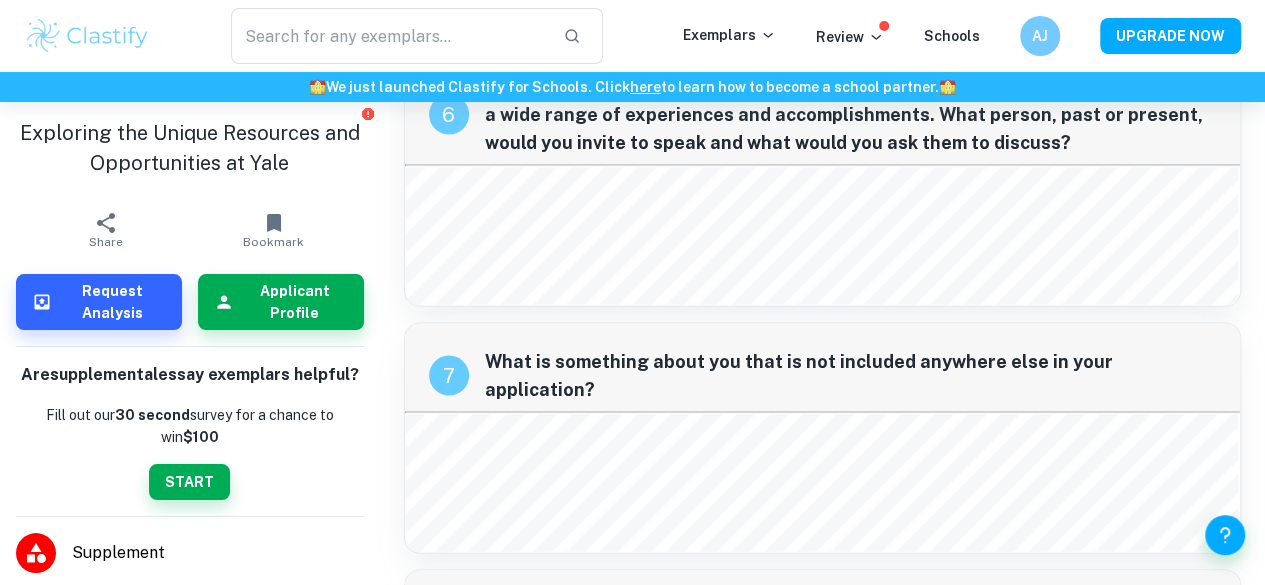 type on "yale supplment" 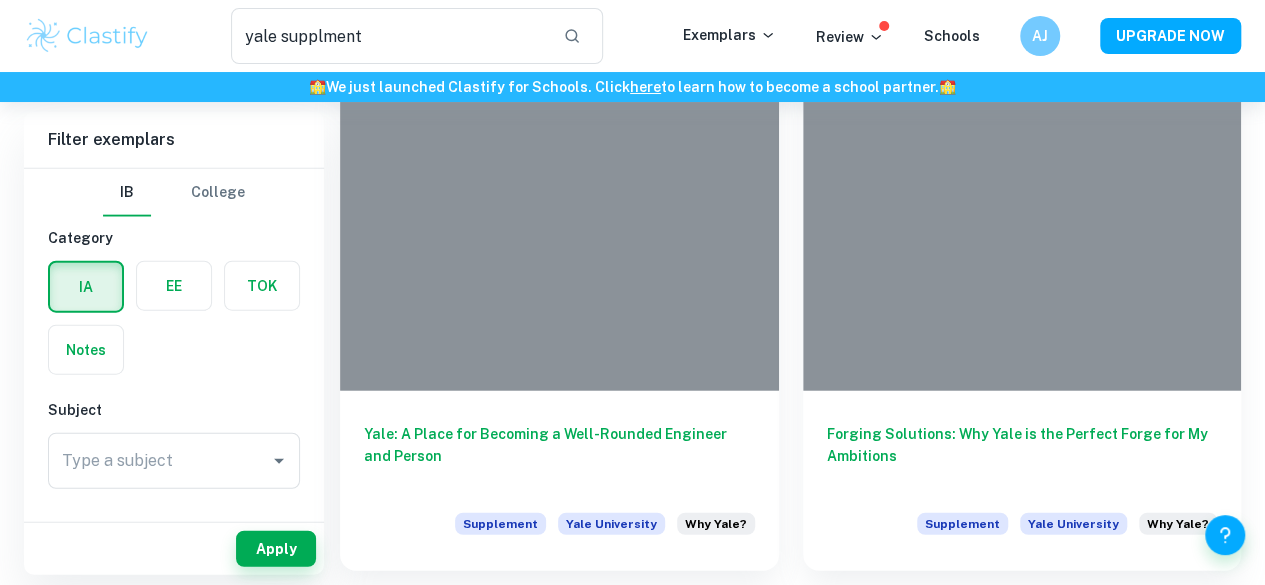 scroll, scrollTop: 2286, scrollLeft: 0, axis: vertical 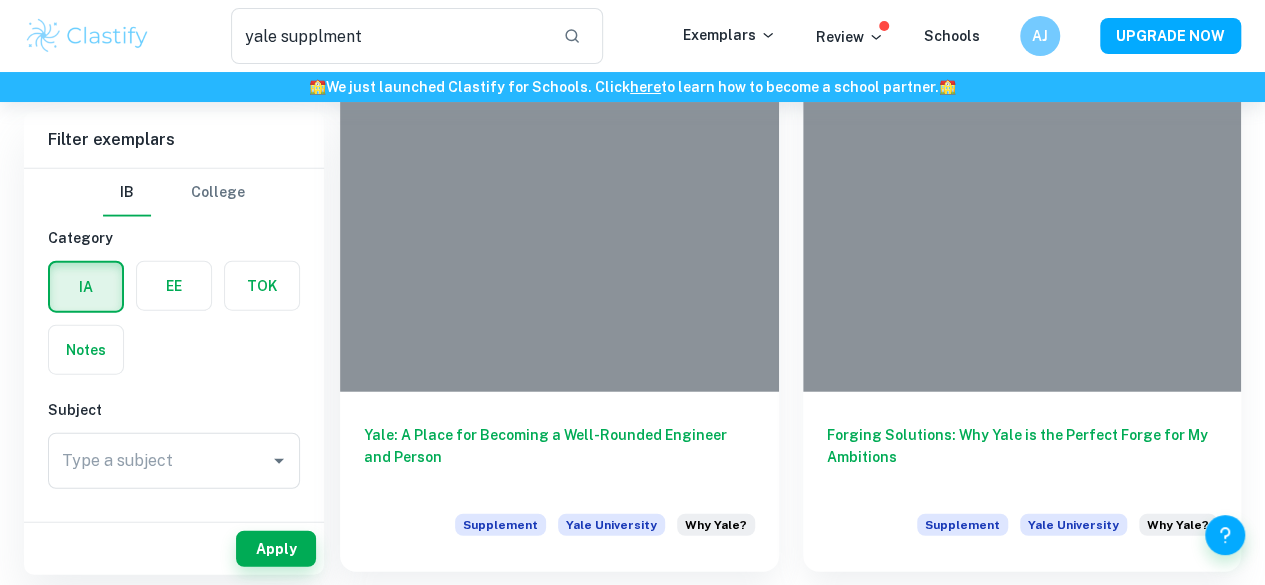 click on "Embracing the Intersection: My Path to Yale's School of Science and Engineering" at bounding box center (1022, 2051) 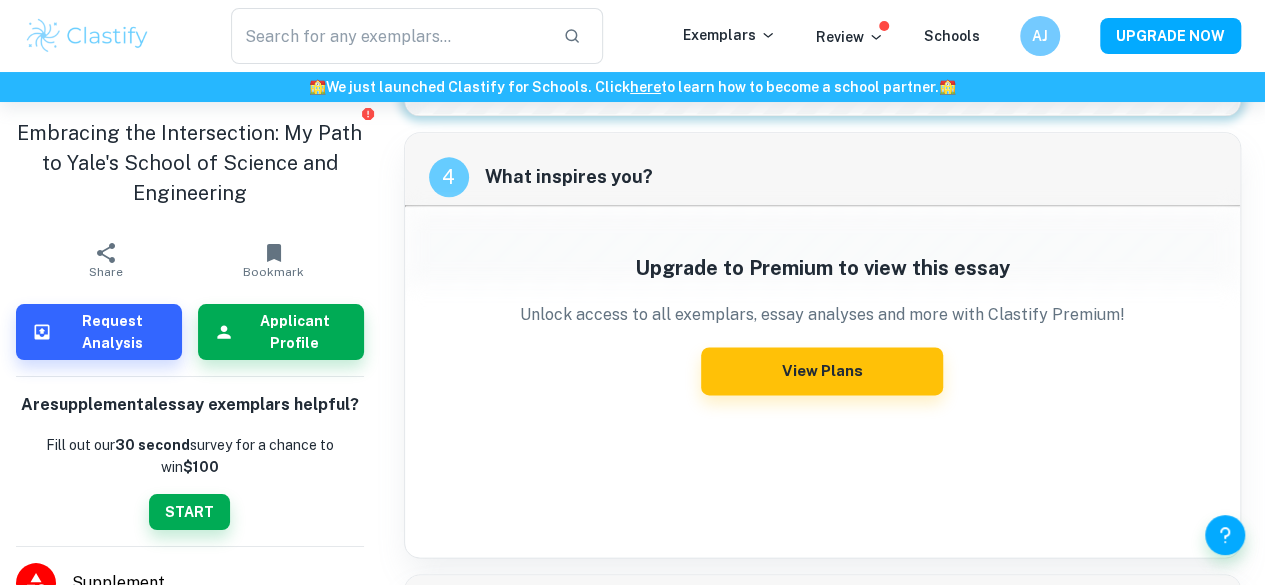 scroll, scrollTop: 1195, scrollLeft: 0, axis: vertical 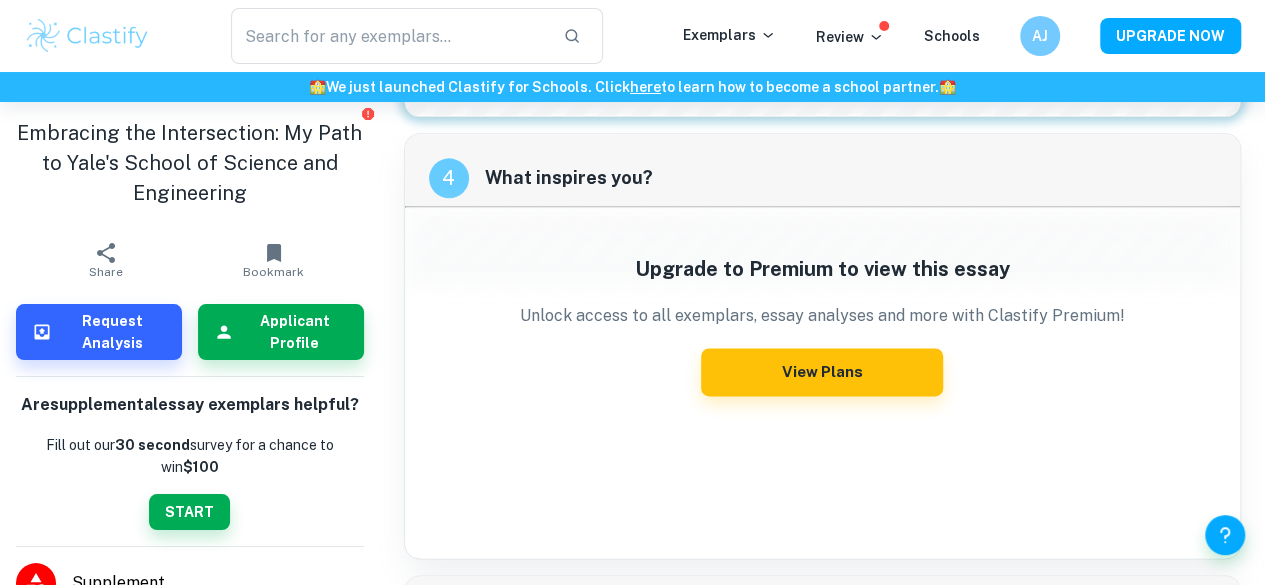 type on "yale supplment" 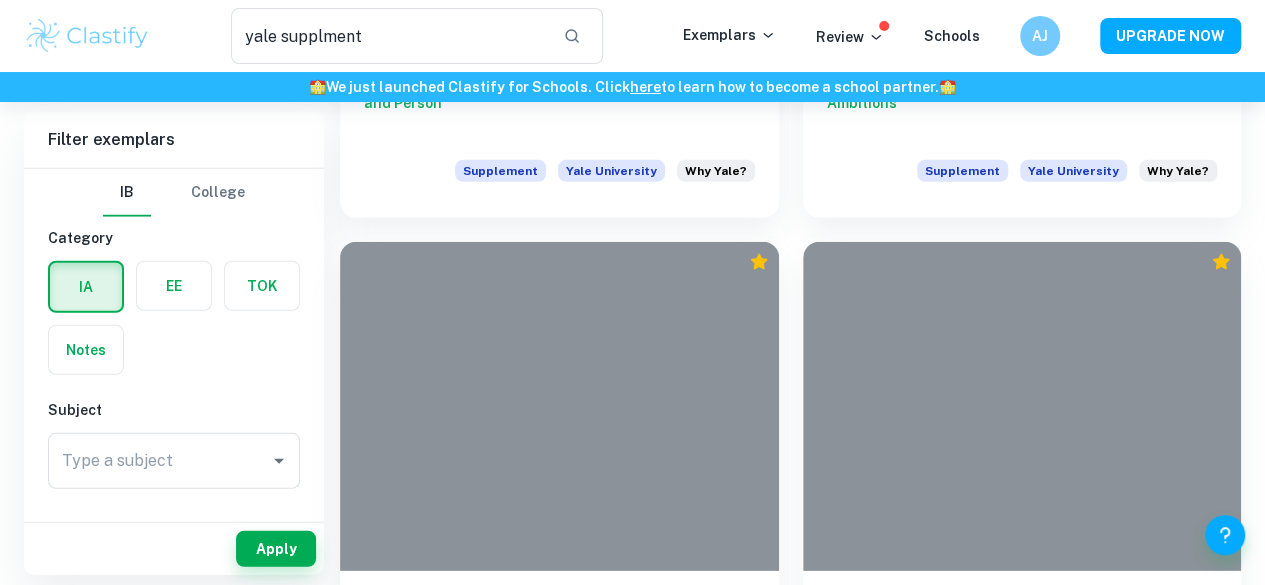 scroll, scrollTop: 2646, scrollLeft: 0, axis: vertical 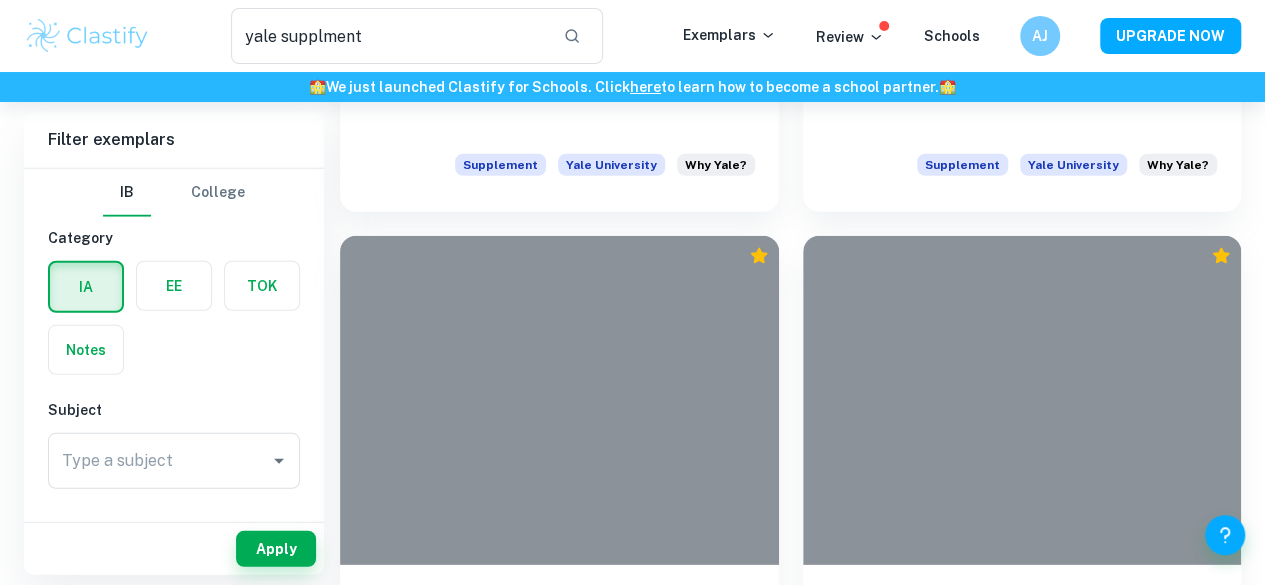 click on "A Magical Home: Why Yale is the Perfect Fit" at bounding box center (559, 3290) 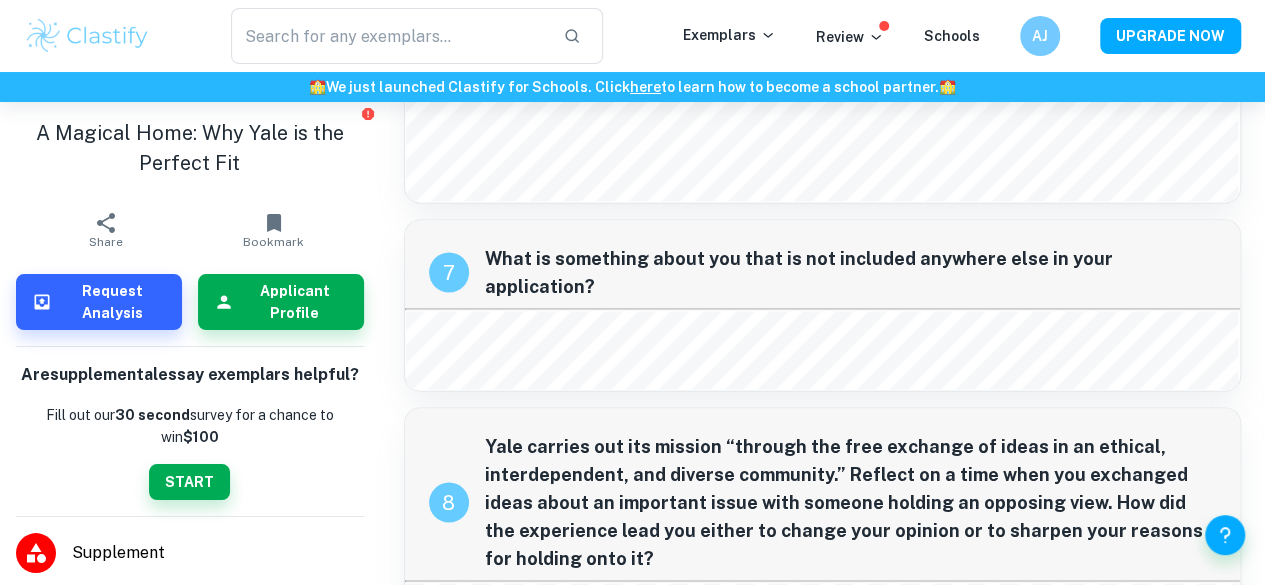 scroll, scrollTop: 1684, scrollLeft: 0, axis: vertical 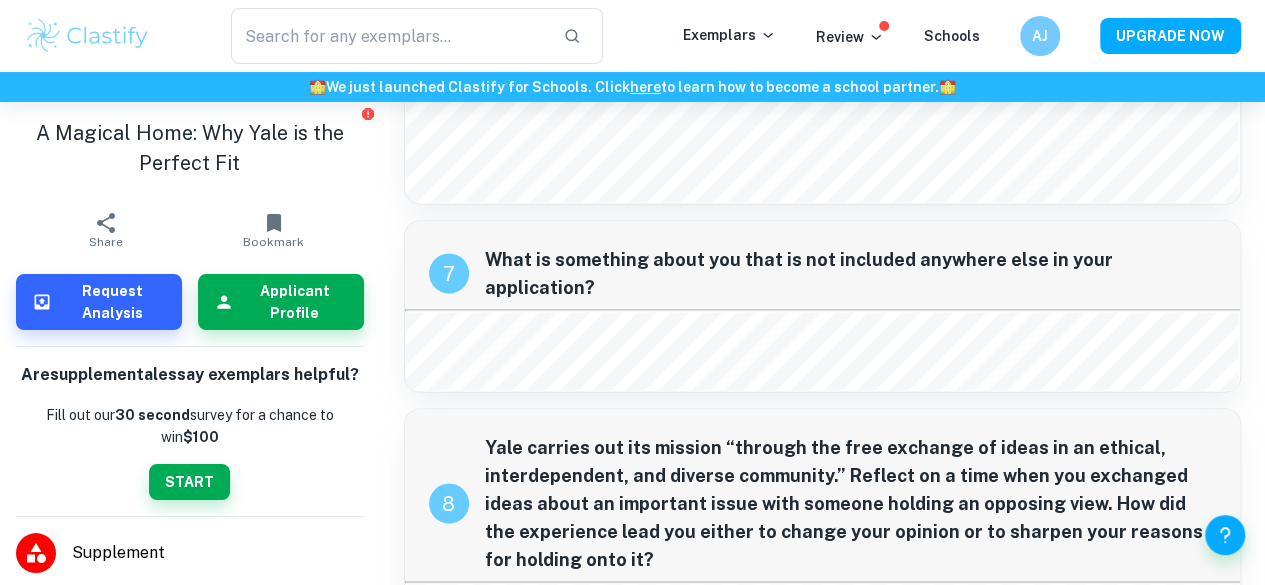 type on "yale supplment" 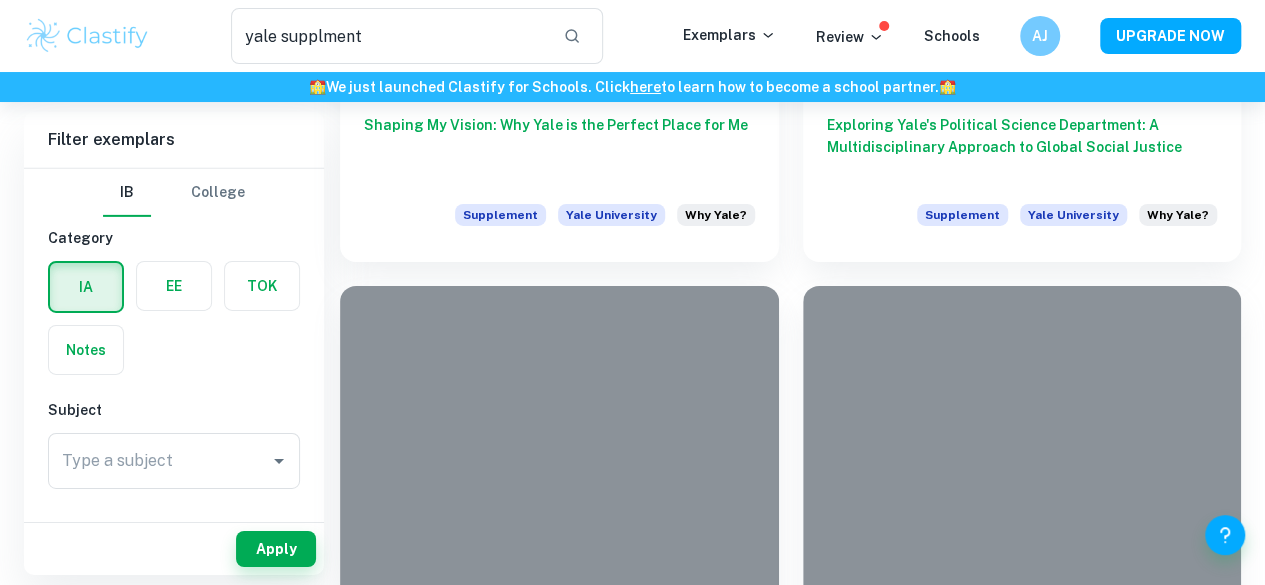 scroll, scrollTop: 3180, scrollLeft: 0, axis: vertical 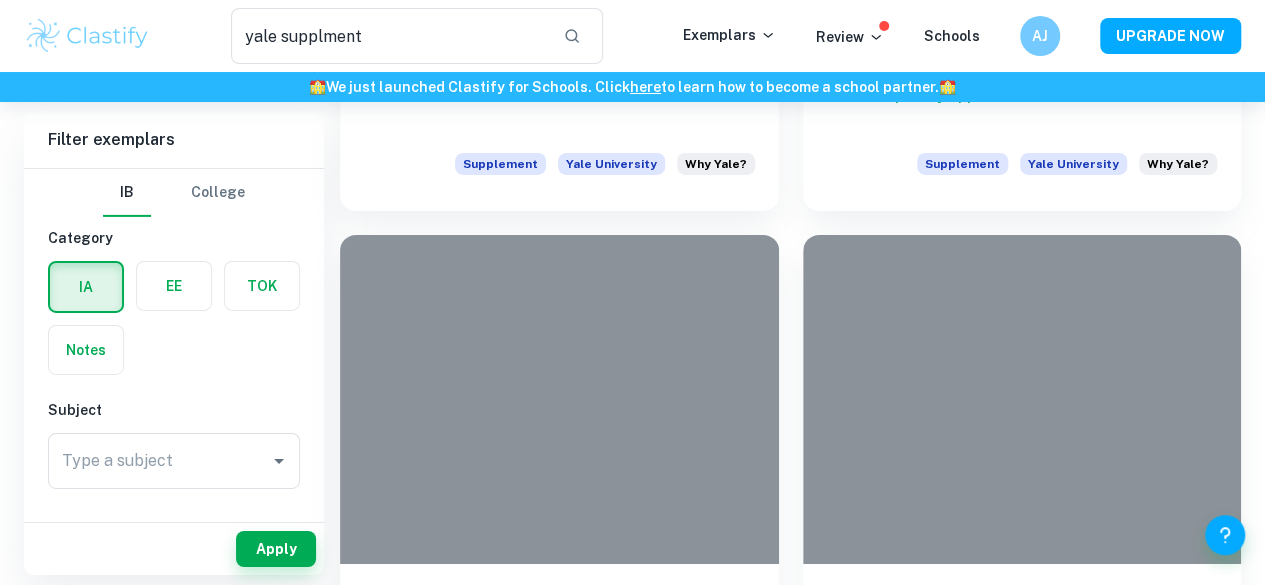 click on "2" at bounding box center (810, 3449) 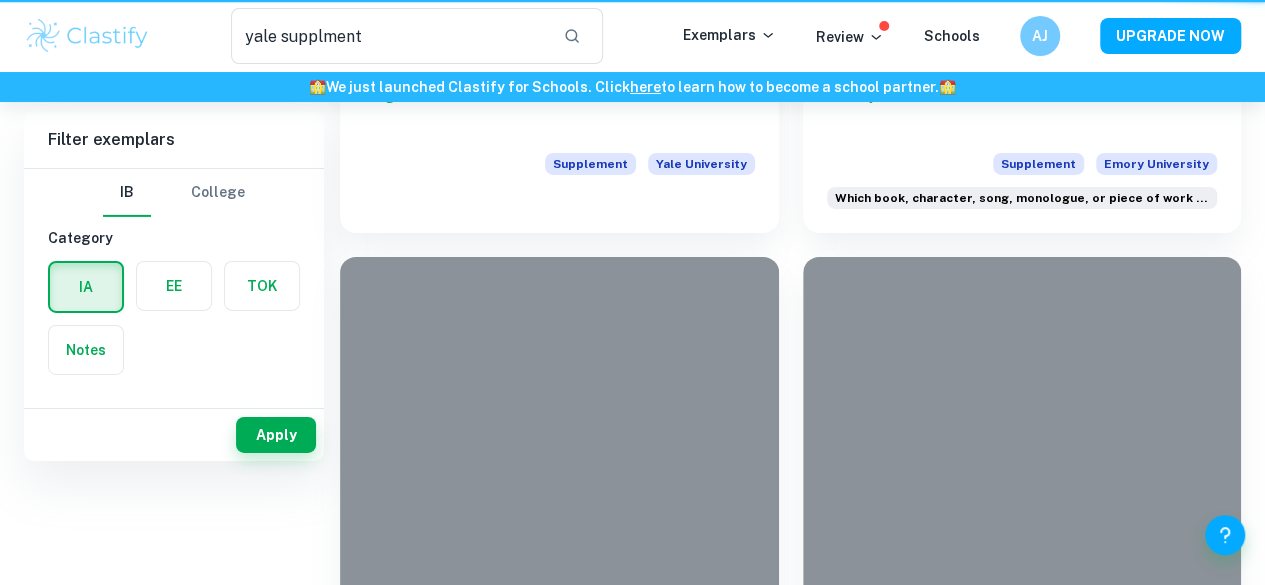 scroll, scrollTop: 0, scrollLeft: 0, axis: both 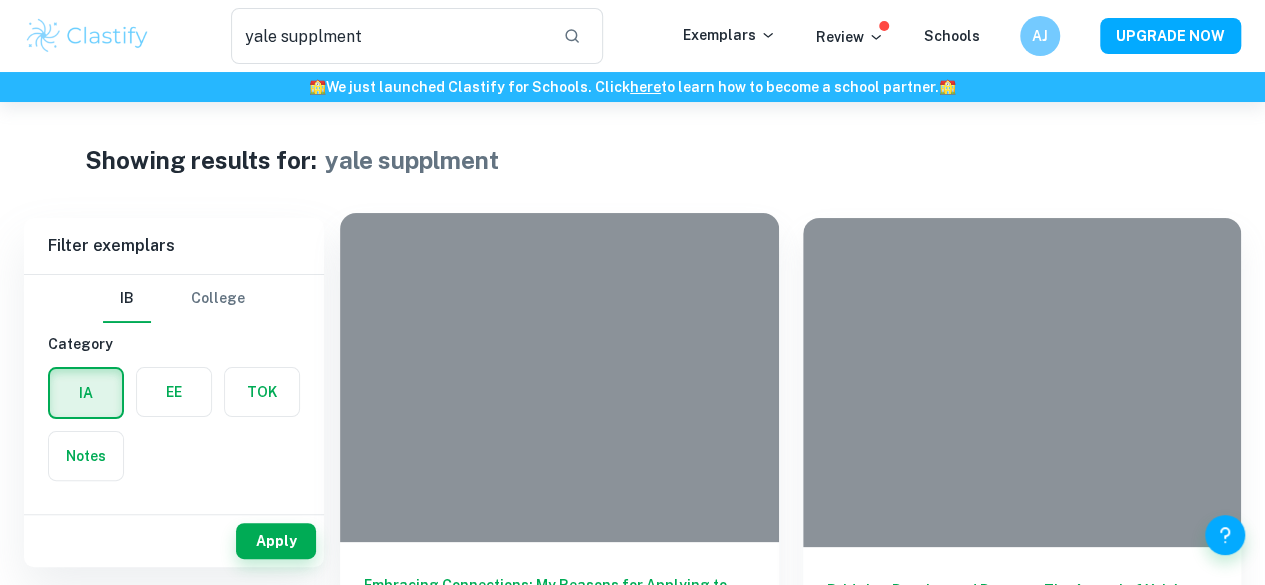 click on "Embracing Connections: My Reasons for Applying to Yale" at bounding box center (559, 607) 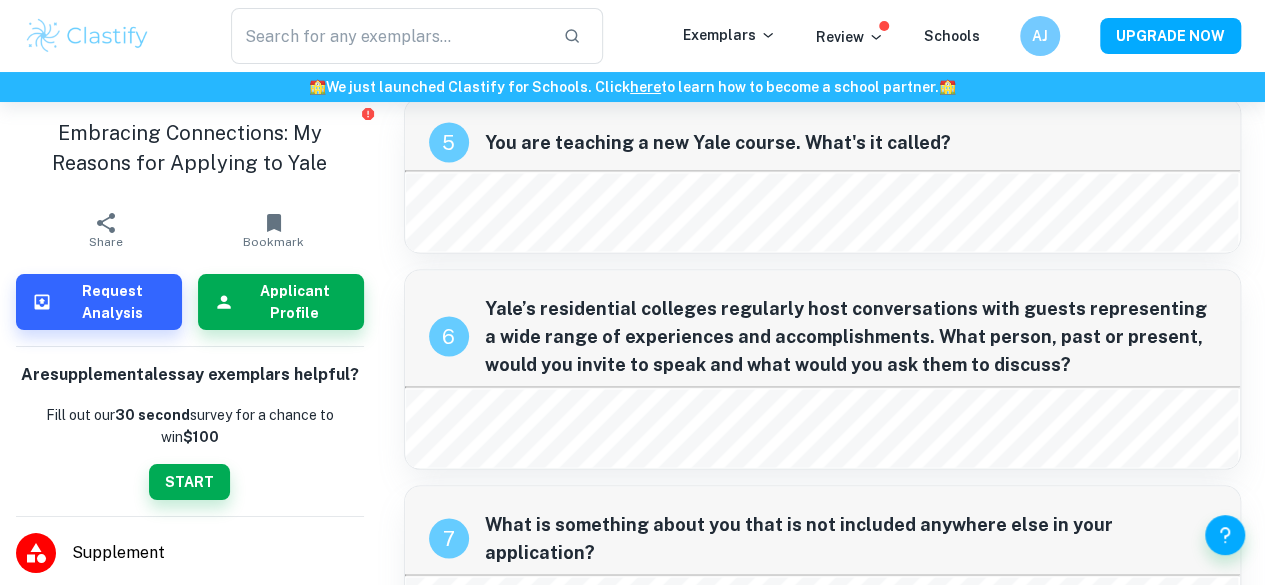 scroll, scrollTop: 2052, scrollLeft: 0, axis: vertical 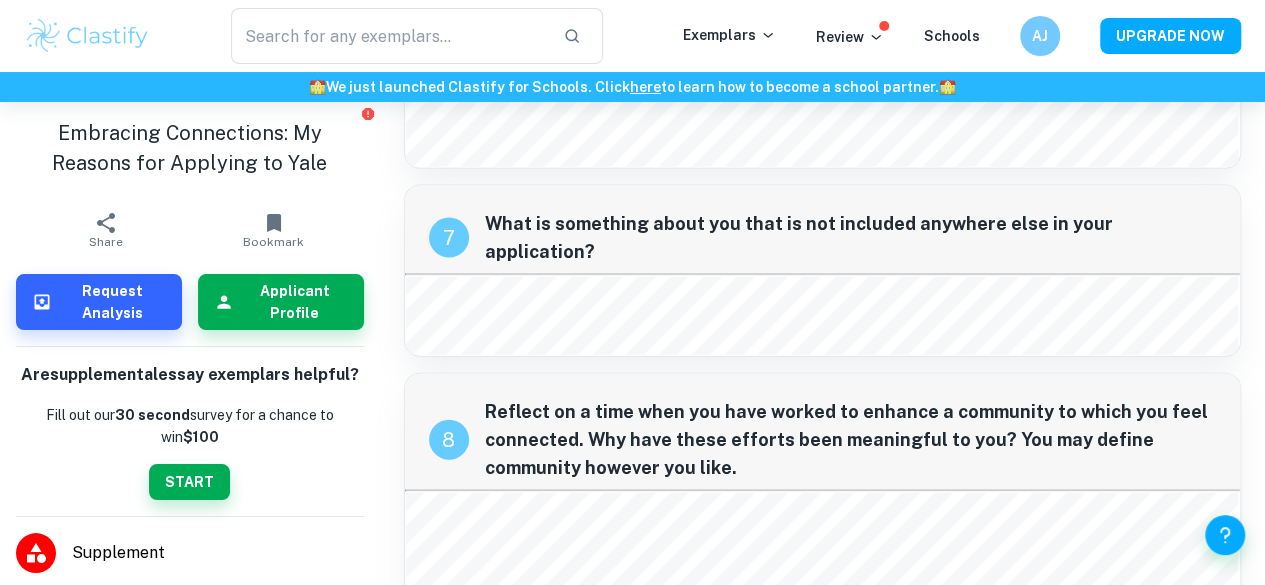 type on "yale supplment" 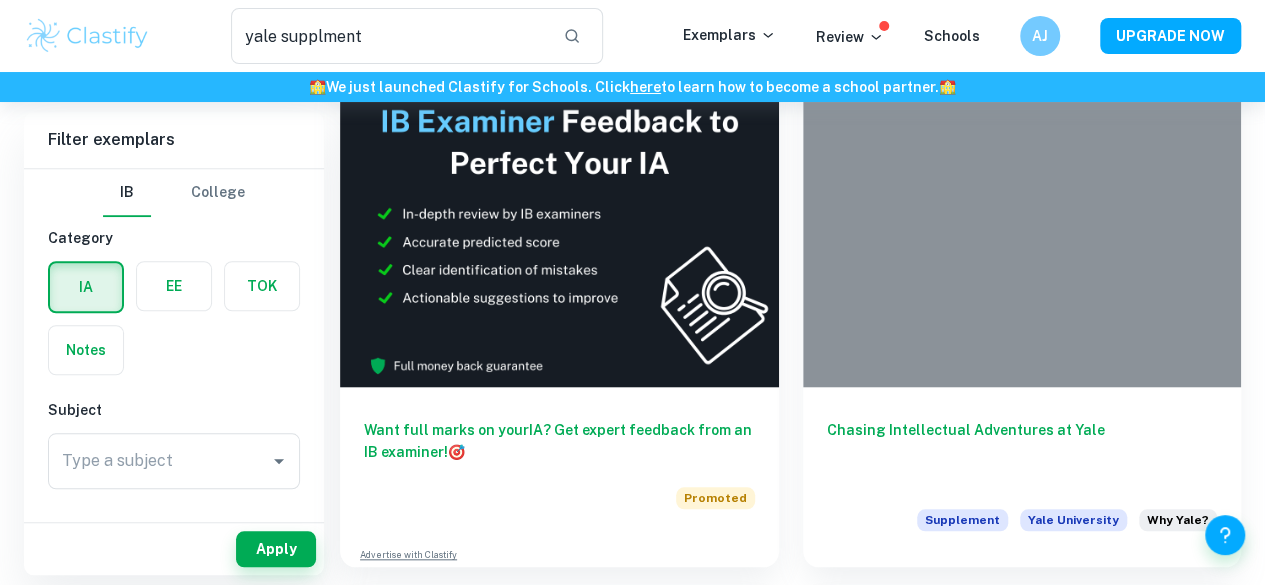 scroll, scrollTop: 692, scrollLeft: 0, axis: vertical 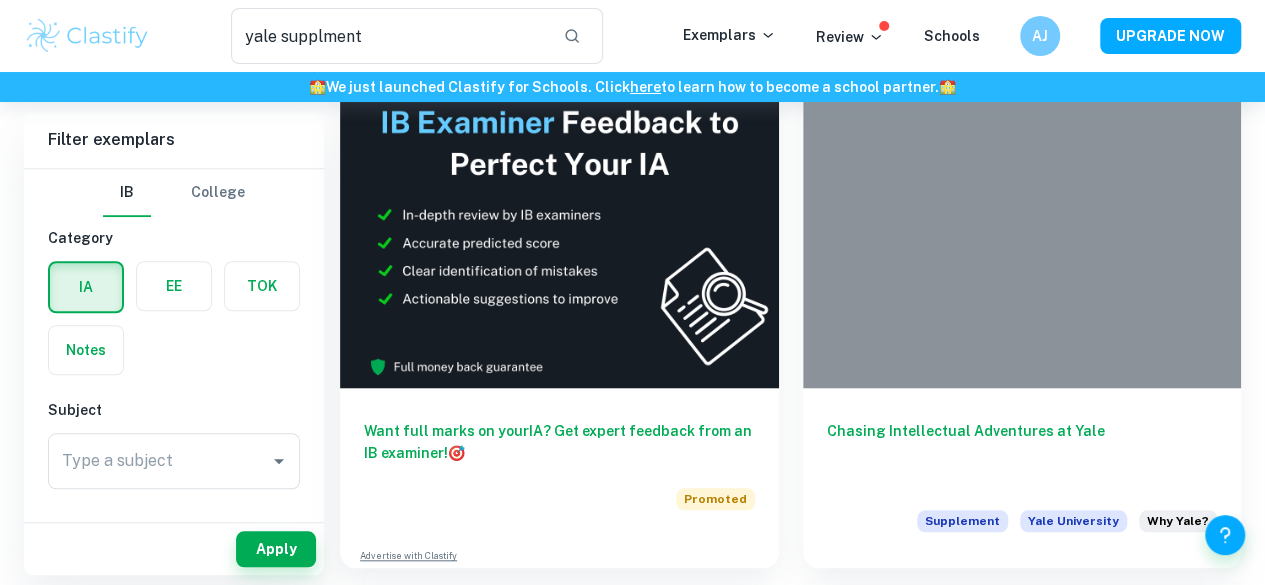 click on "Yale: A Haven for Interdisciplinary Engineering and Global Citizenship" at bounding box center [1022, 981] 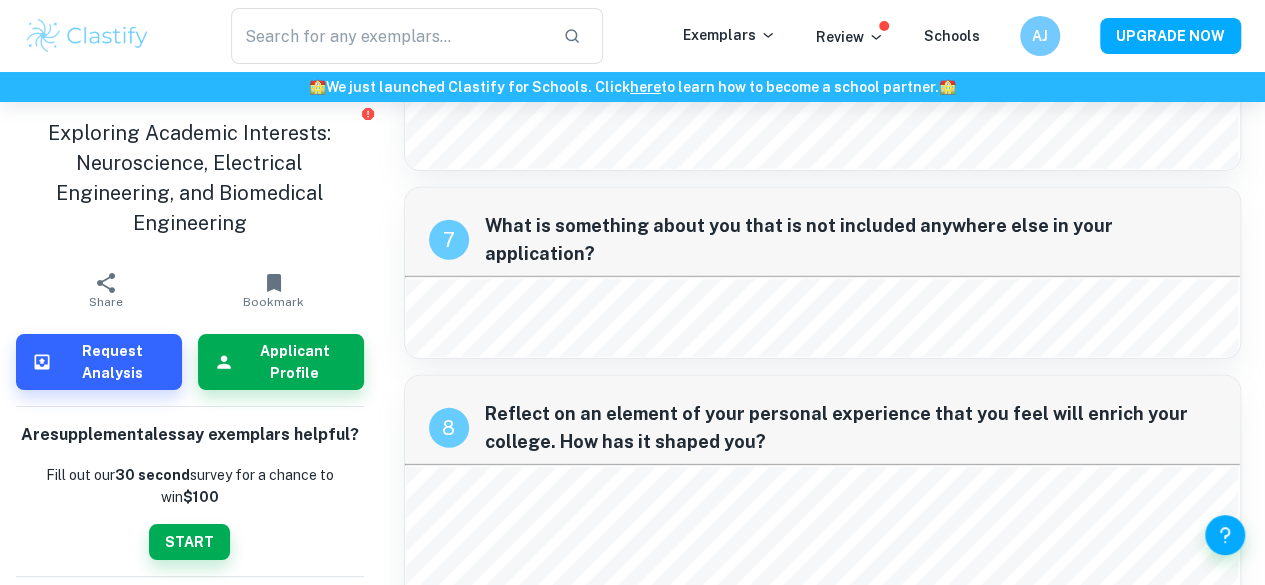 scroll, scrollTop: 2830, scrollLeft: 0, axis: vertical 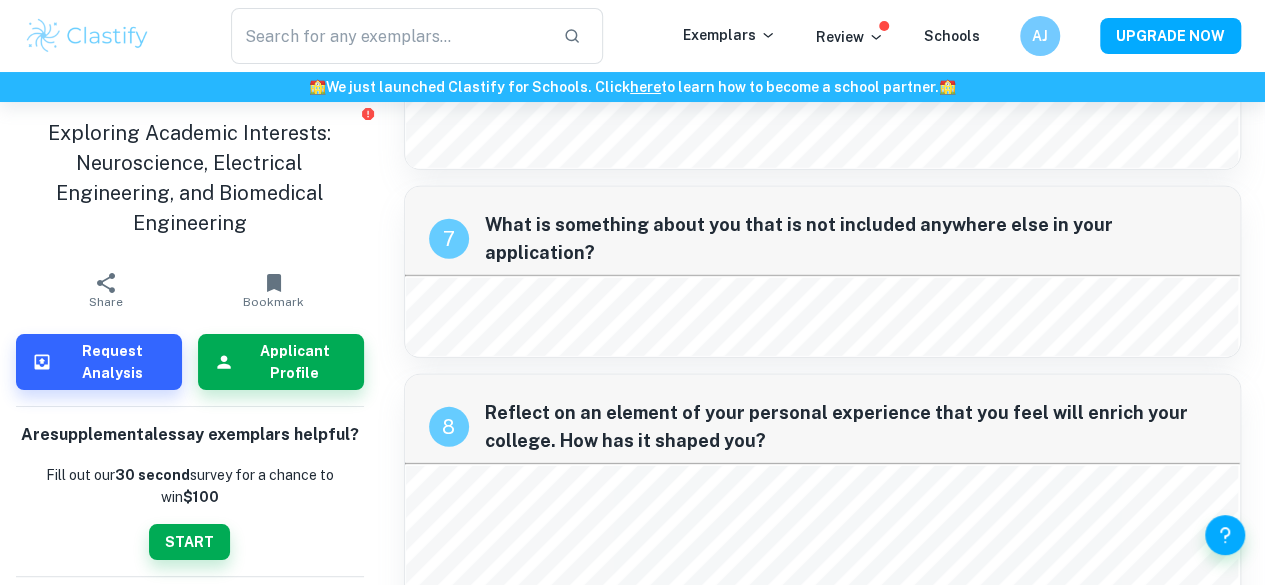 type on "yale supplment" 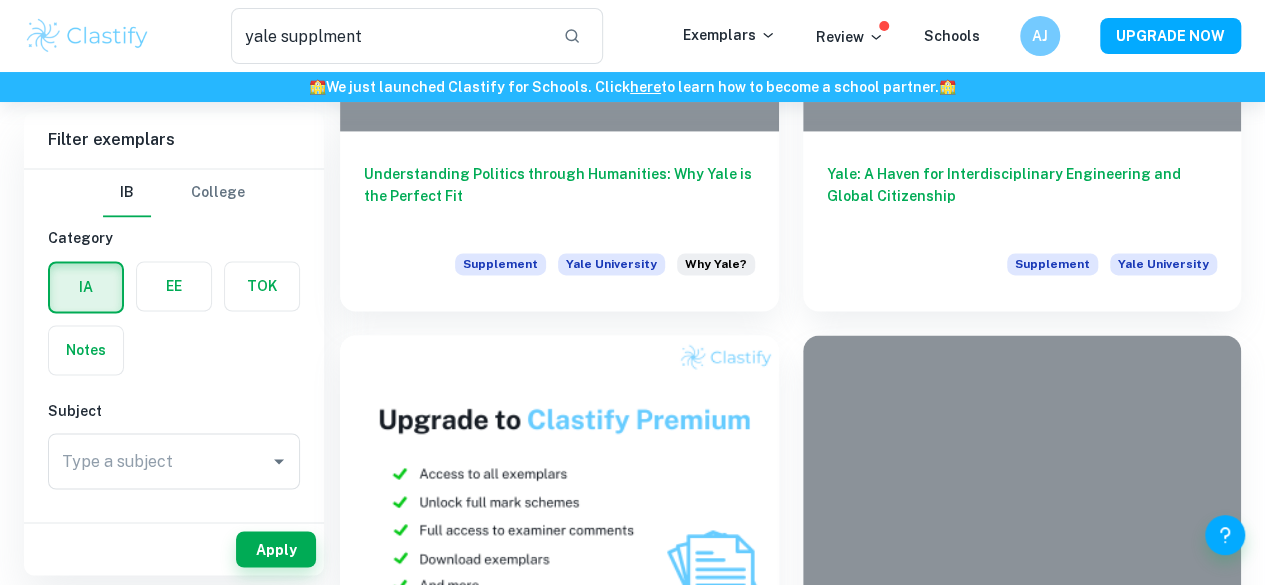 scroll, scrollTop: 1402, scrollLeft: 0, axis: vertical 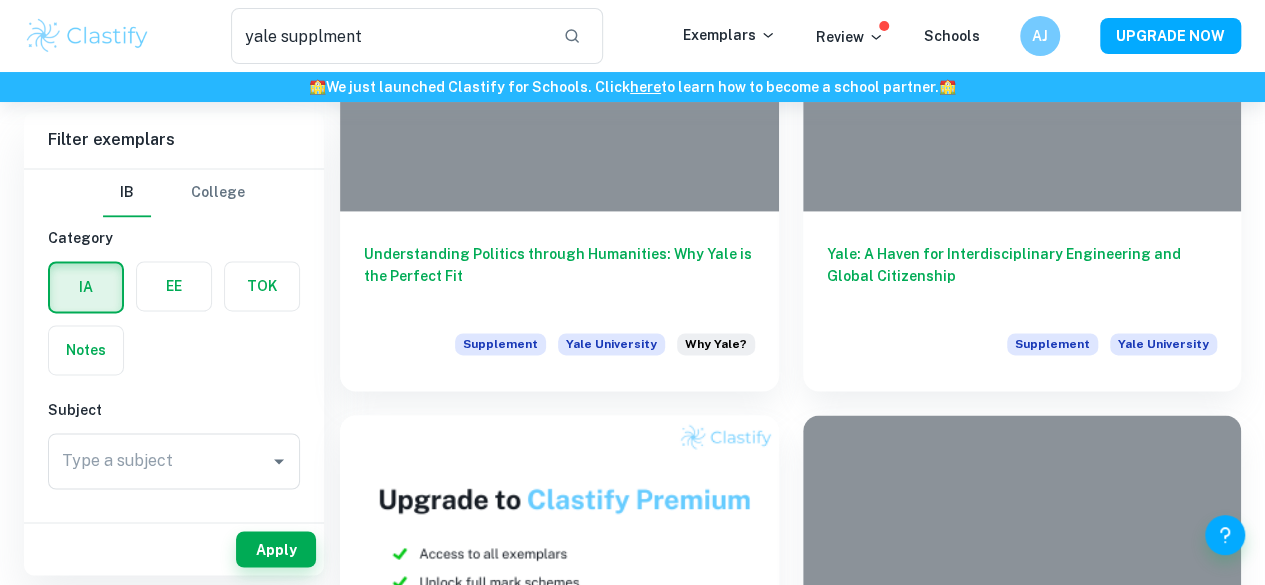 click on "Exploring the Interdisciplinary World of Music and Linguistics at Yale" at bounding box center (559, 1869) 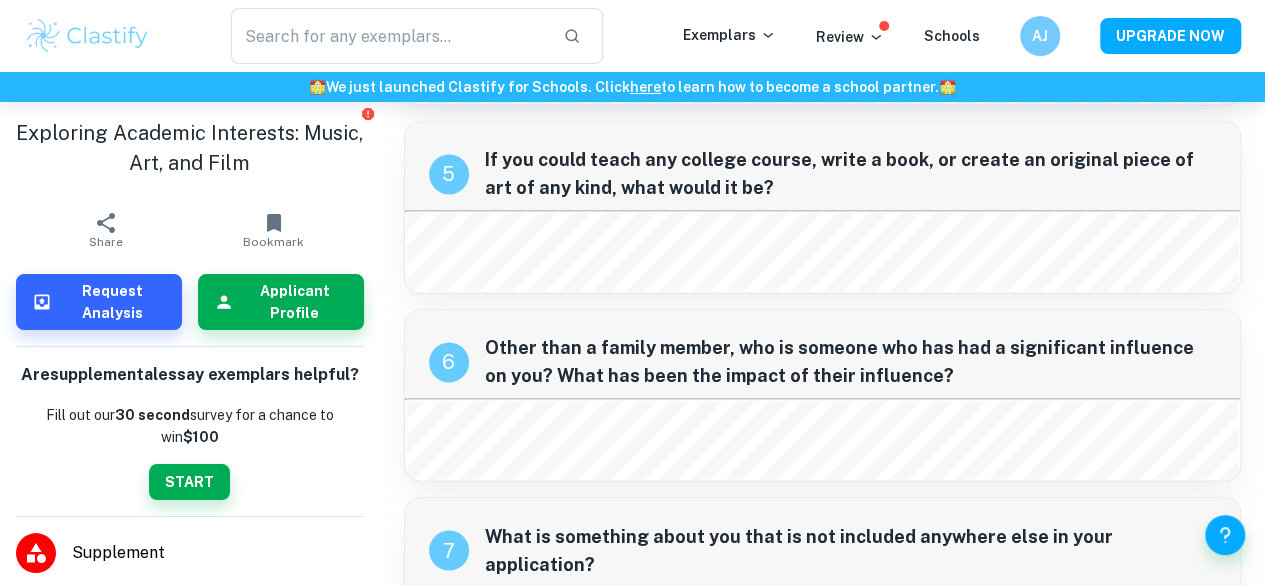 scroll, scrollTop: 1431, scrollLeft: 0, axis: vertical 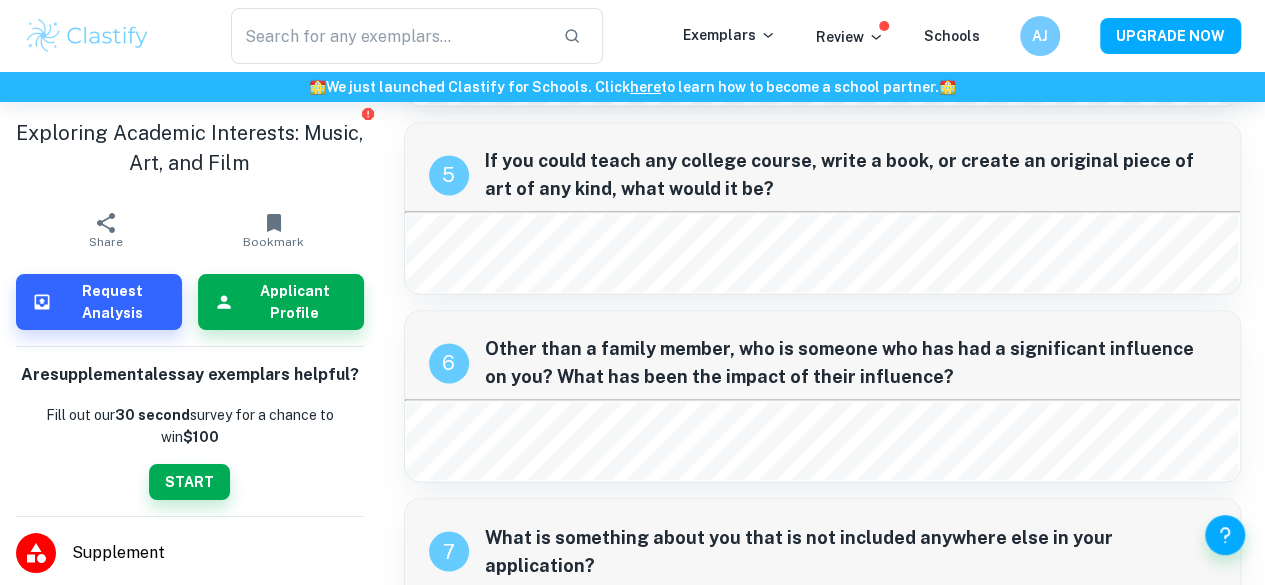 type on "yale supplment" 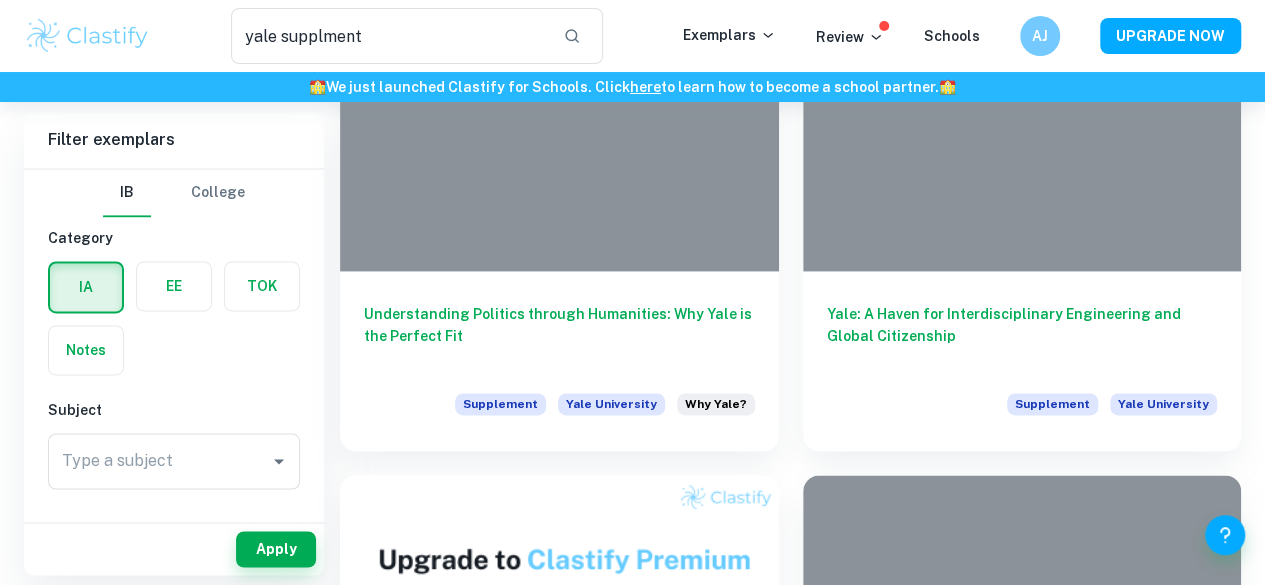 scroll, scrollTop: 1448, scrollLeft: 0, axis: vertical 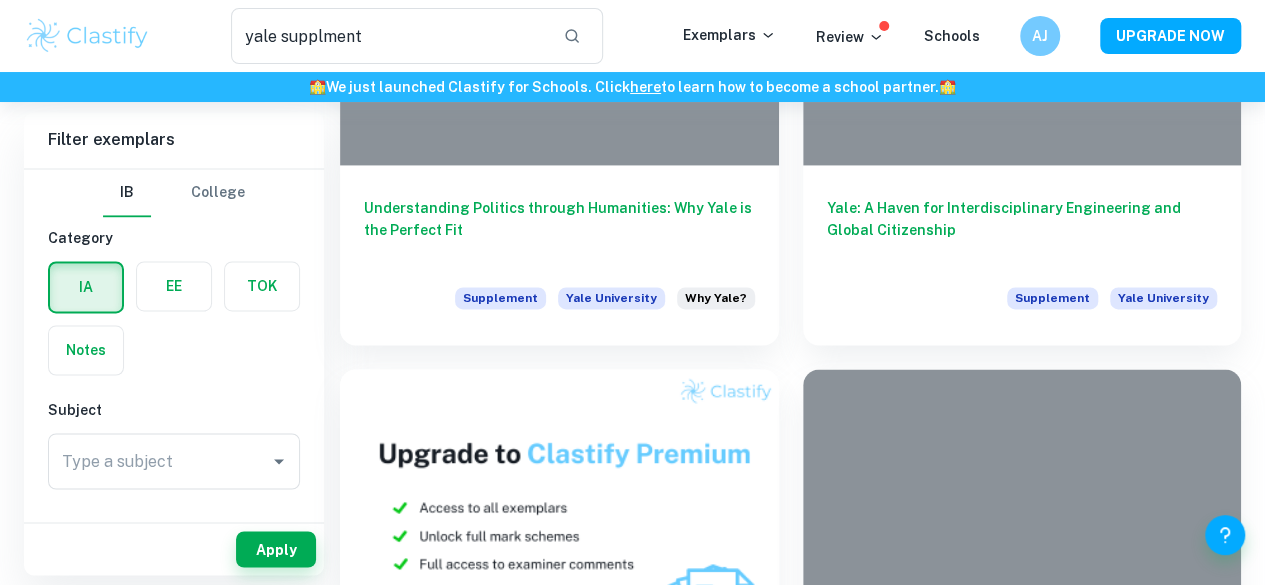 click on "Exploring the Interdisciplinary World of Music and Linguistics at Yale" at bounding box center (559, 1823) 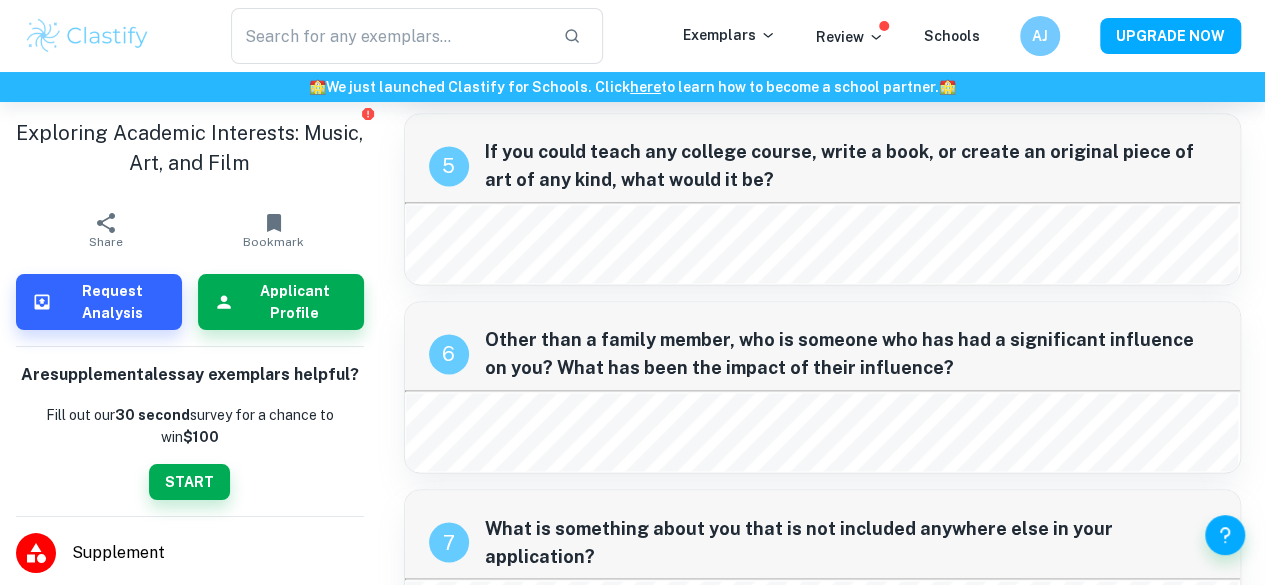 scroll, scrollTop: 1441, scrollLeft: 0, axis: vertical 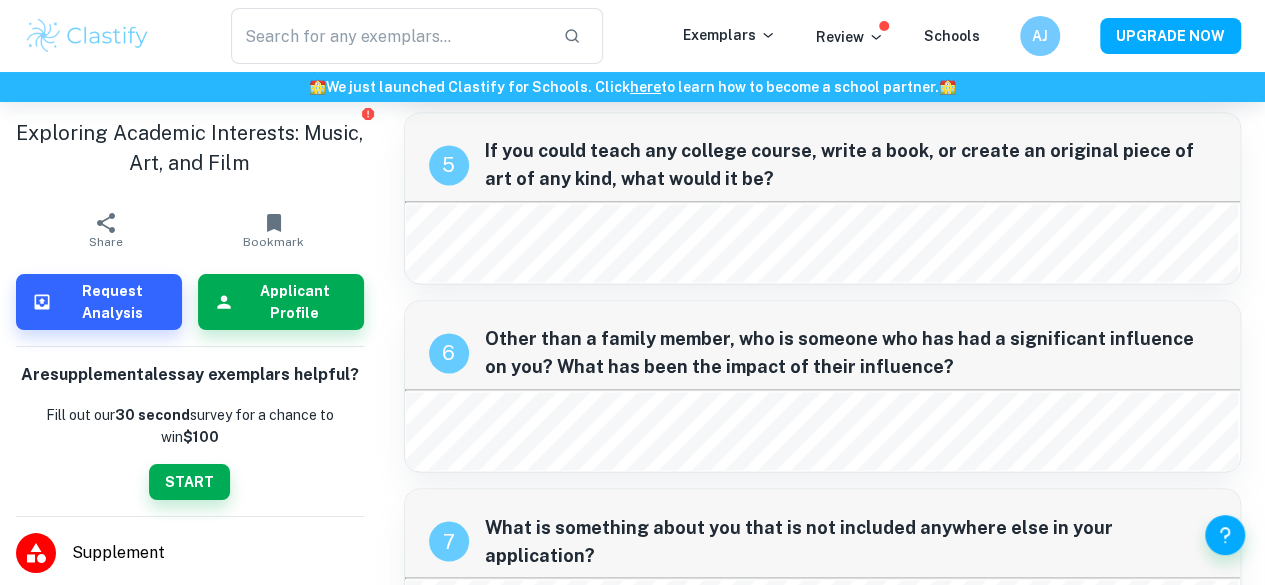 type on "yale supplment" 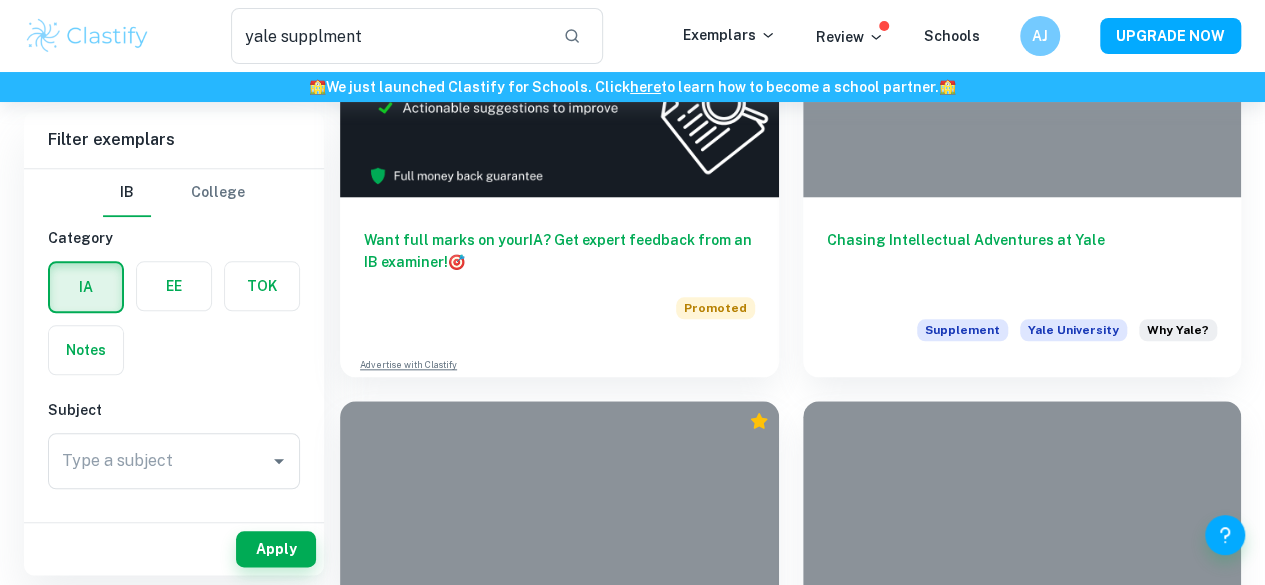 scroll, scrollTop: 872, scrollLeft: 0, axis: vertical 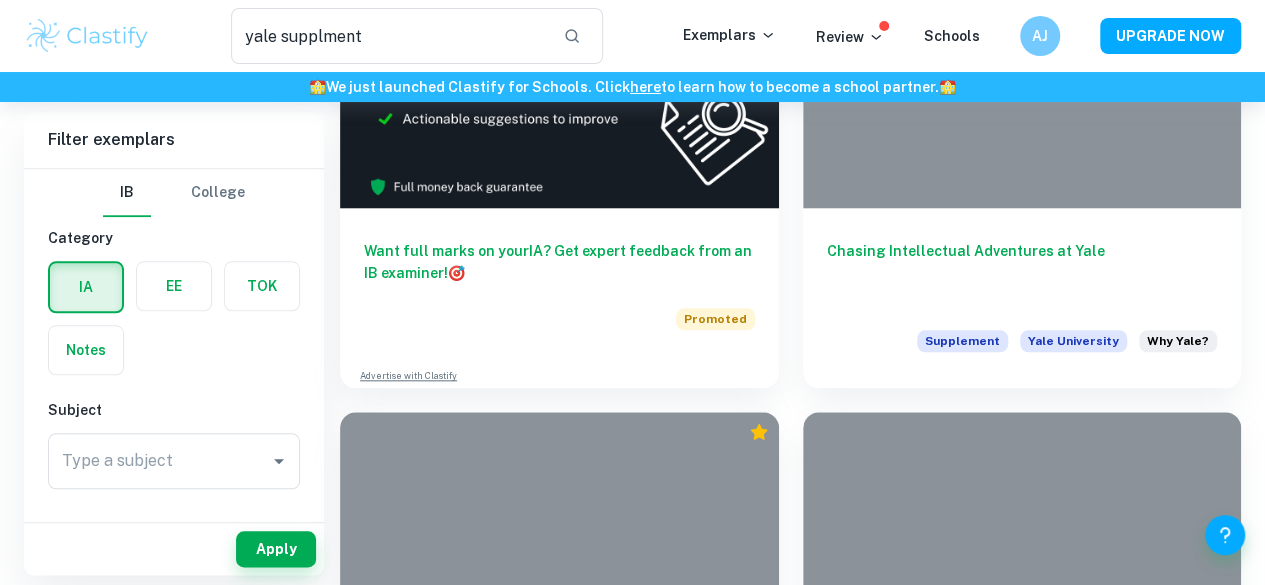click on "Embracing Diversity and Community at Yale" at bounding box center [559, 1866] 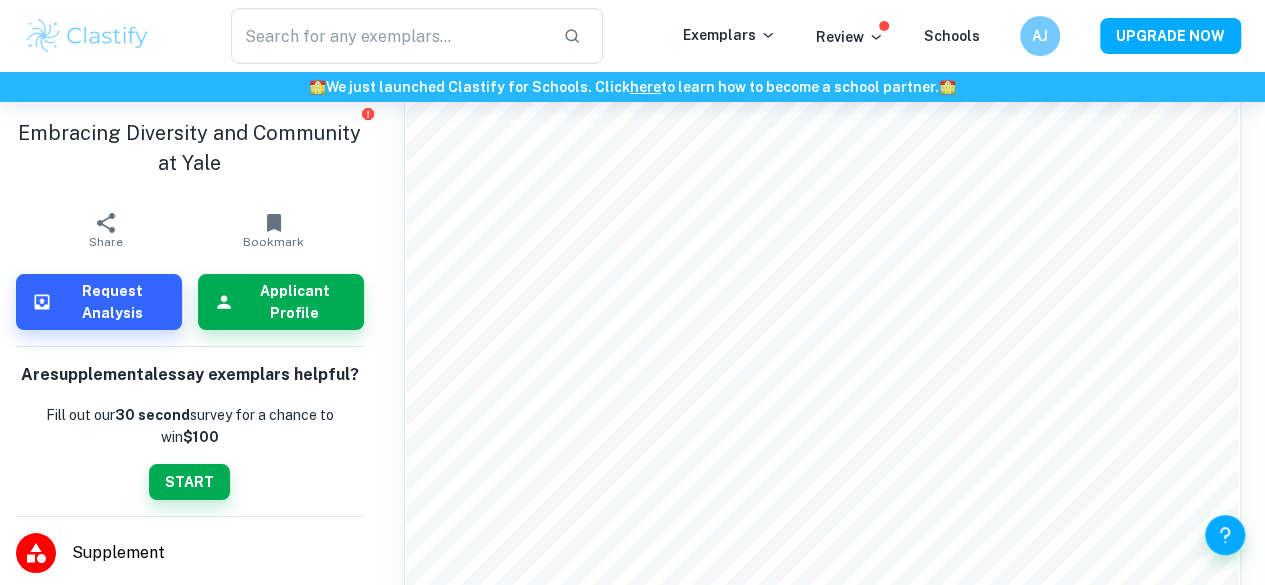 scroll, scrollTop: 2541, scrollLeft: 0, axis: vertical 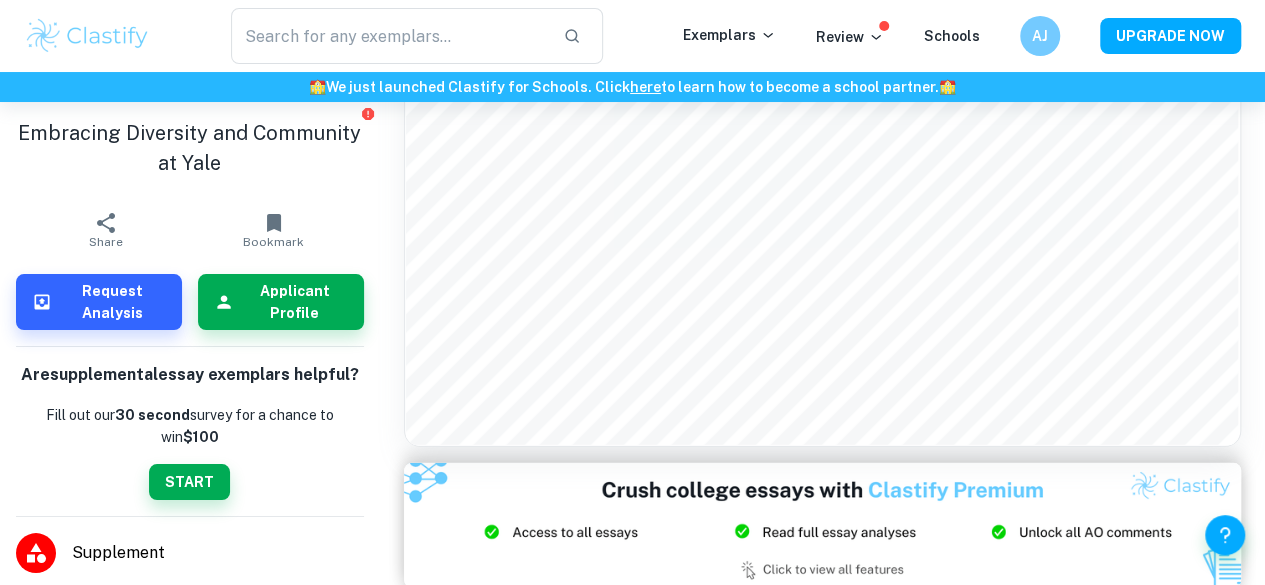 type on "yale supplment" 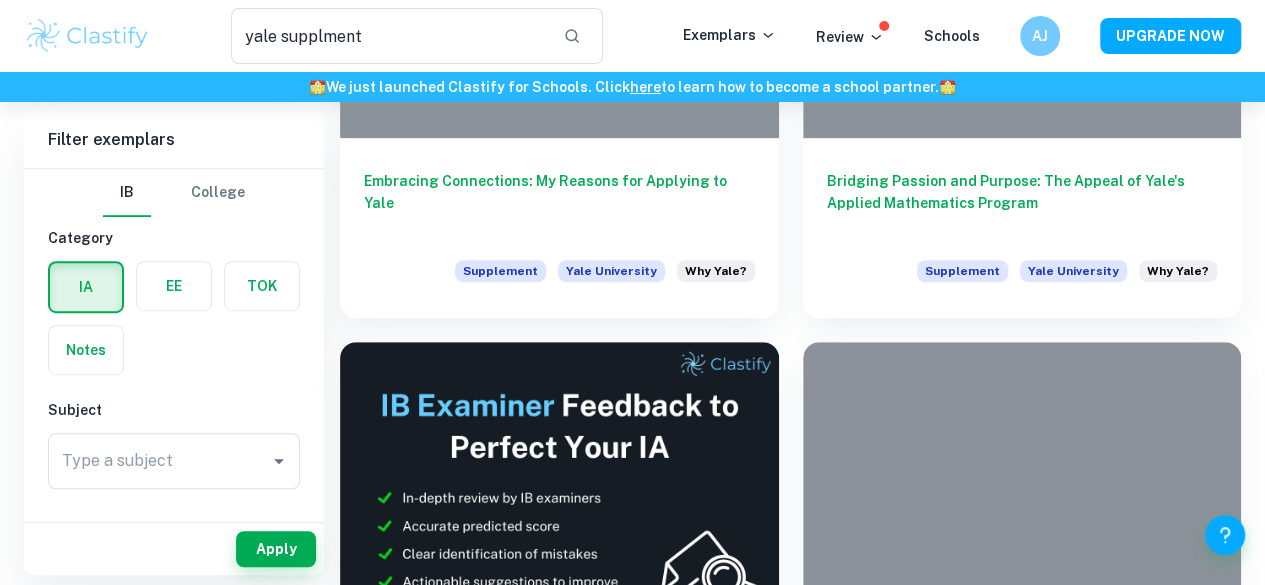 scroll, scrollTop: 408, scrollLeft: 0, axis: vertical 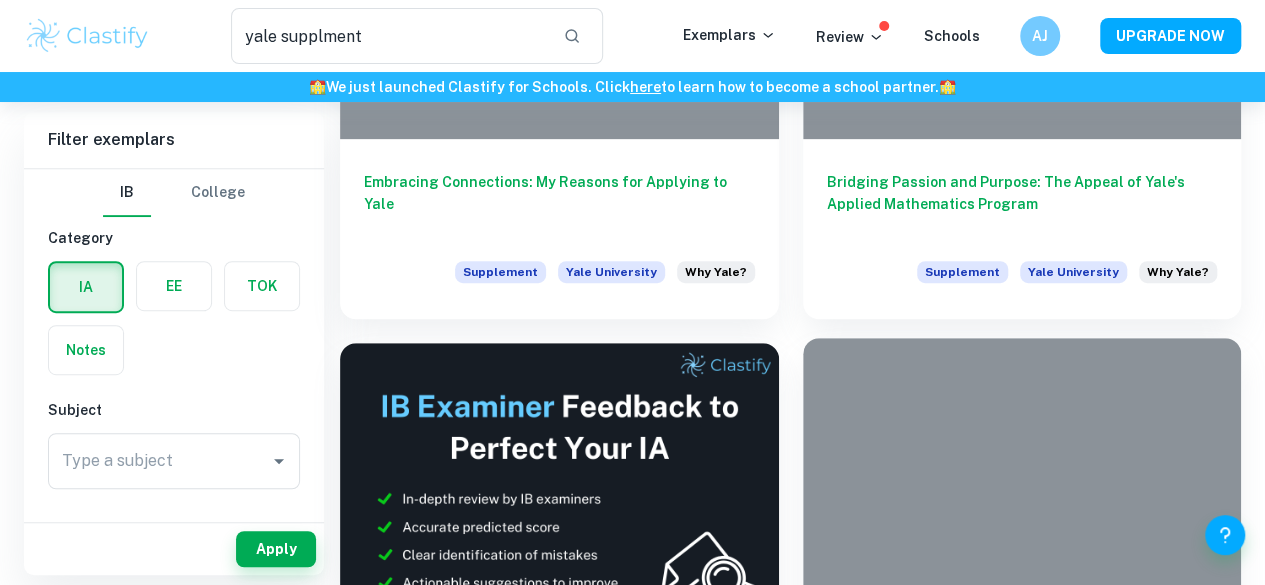click on "Chasing Intellectual Adventures at Yale" at bounding box center [1022, 732] 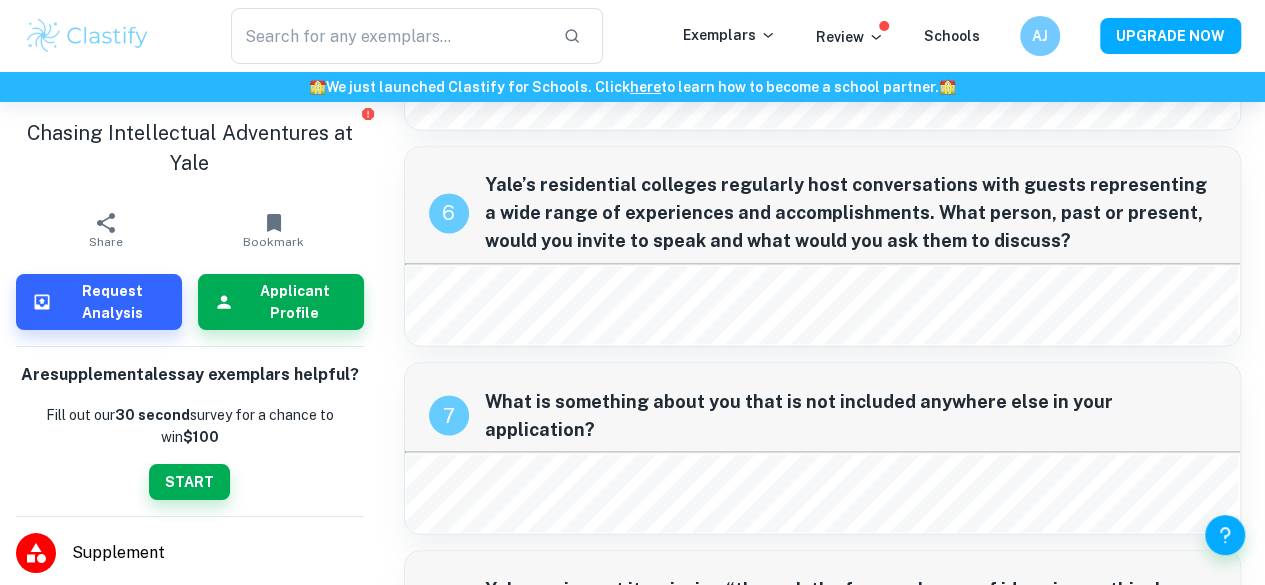 scroll, scrollTop: 1478, scrollLeft: 0, axis: vertical 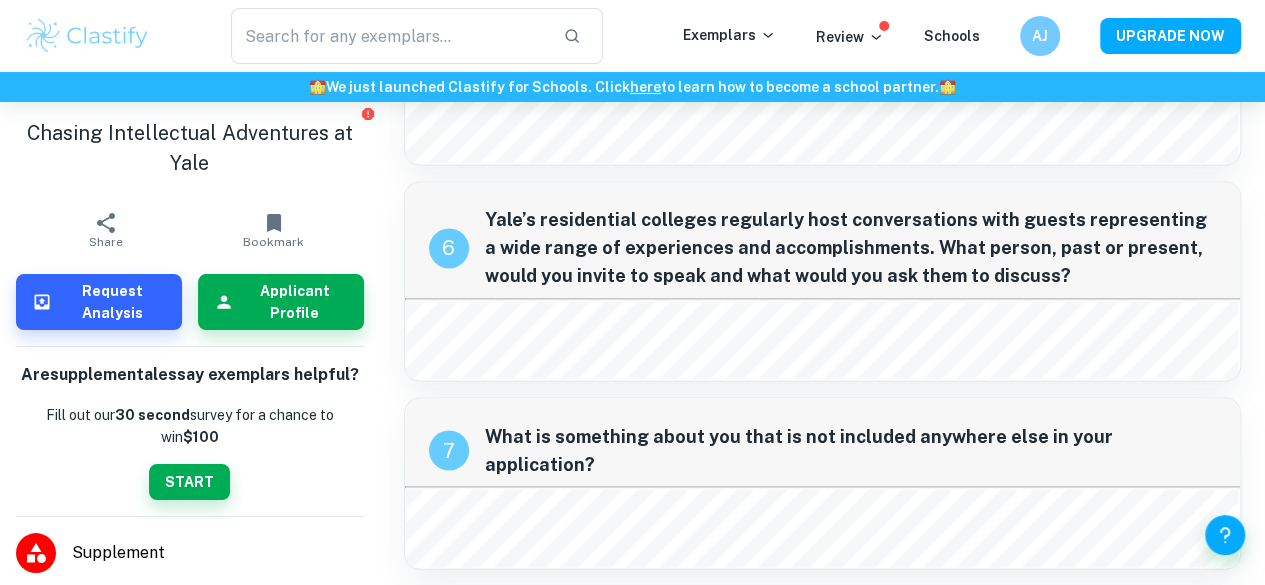 type on "yale supplment" 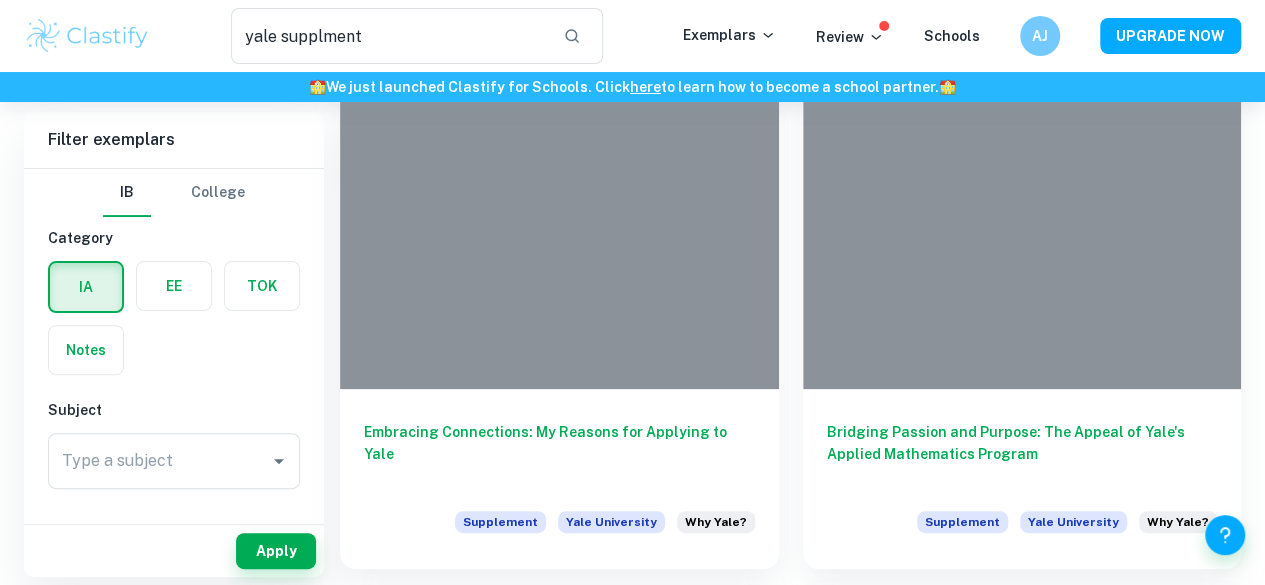 scroll, scrollTop: 109, scrollLeft: 0, axis: vertical 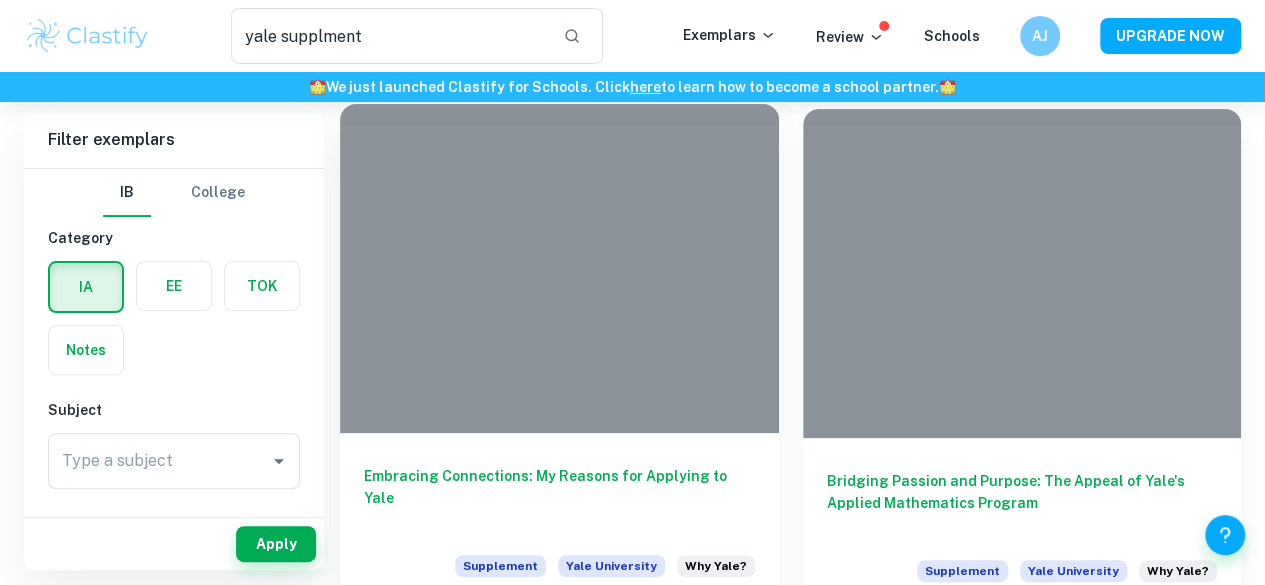 click on "Embracing Connections: My Reasons for Applying to Yale" at bounding box center (559, 498) 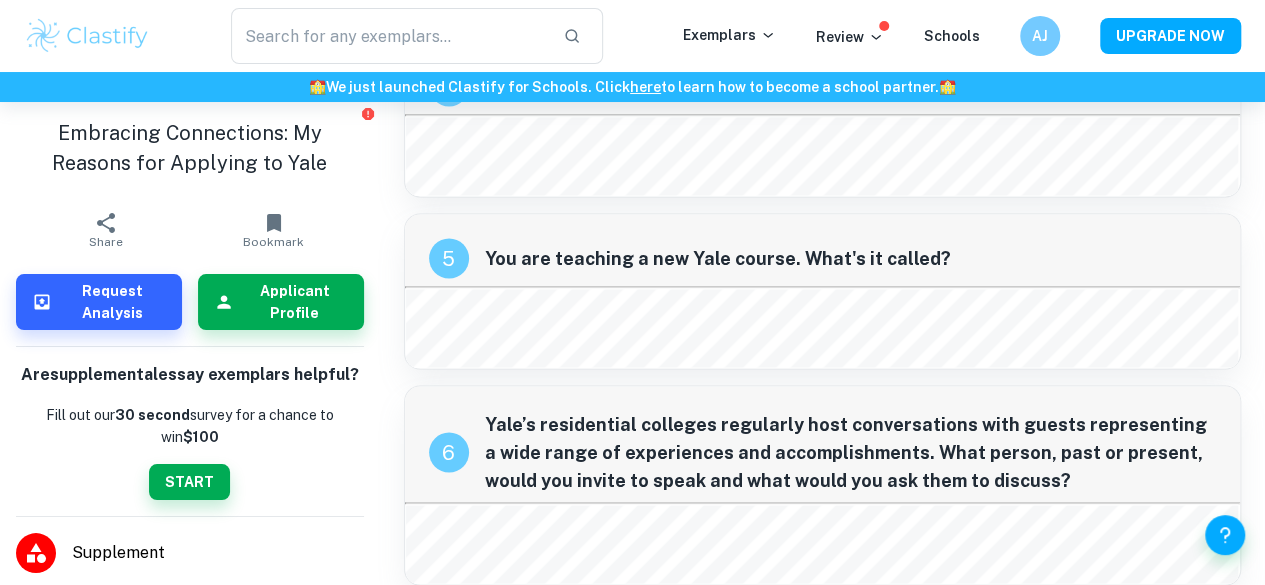 scroll, scrollTop: 2022, scrollLeft: 0, axis: vertical 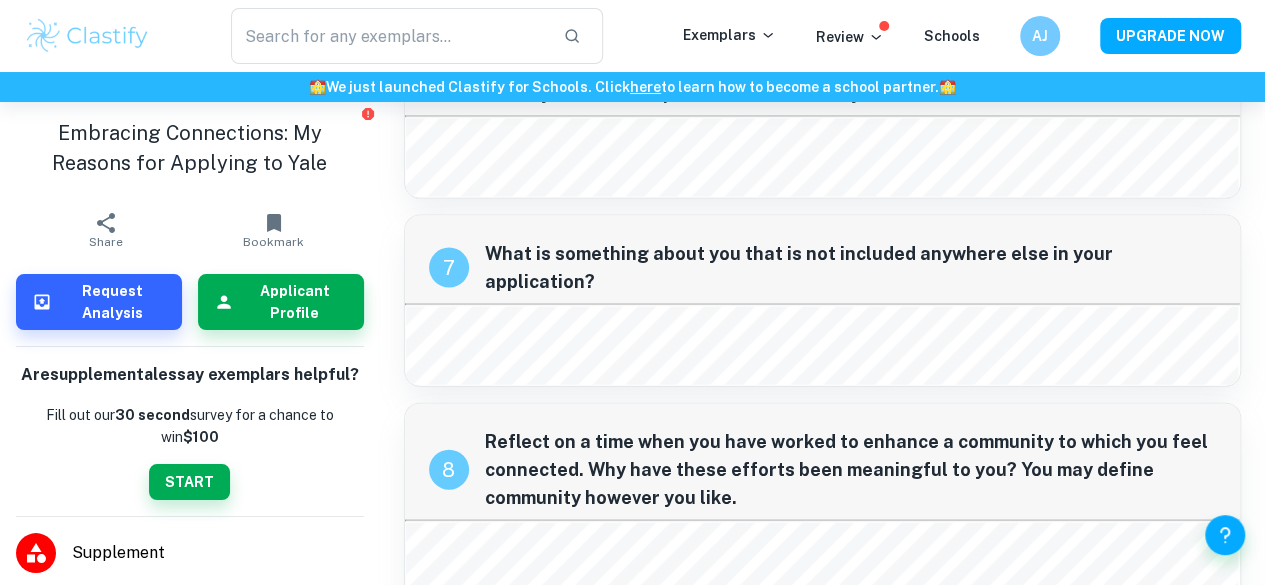 type on "yale supplment" 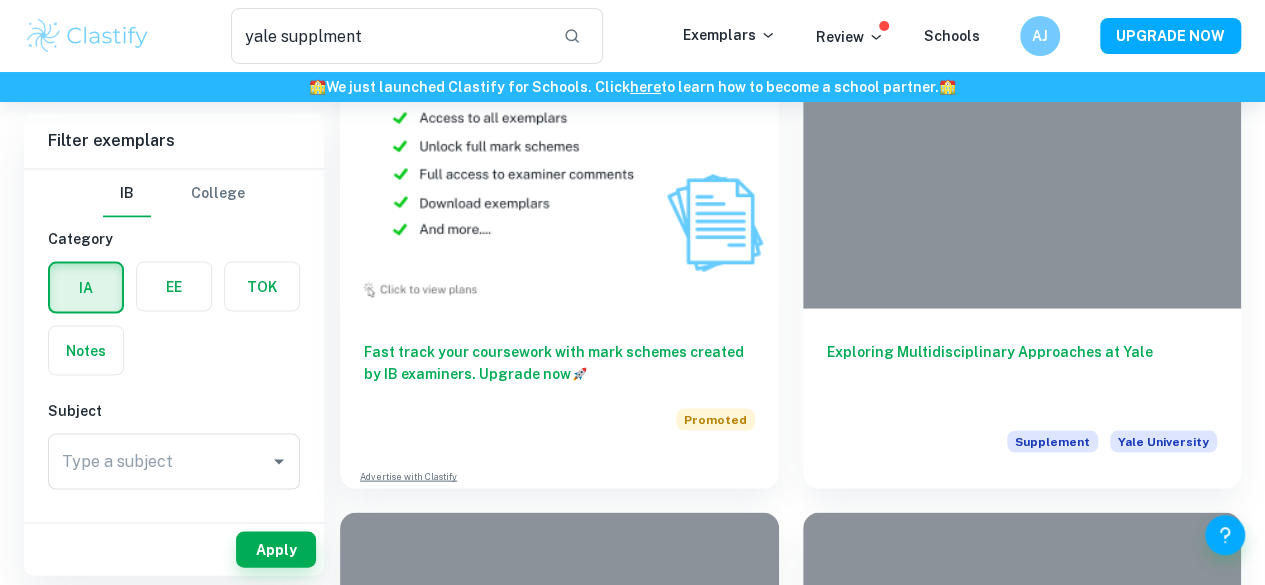 scroll, scrollTop: 1884, scrollLeft: 0, axis: vertical 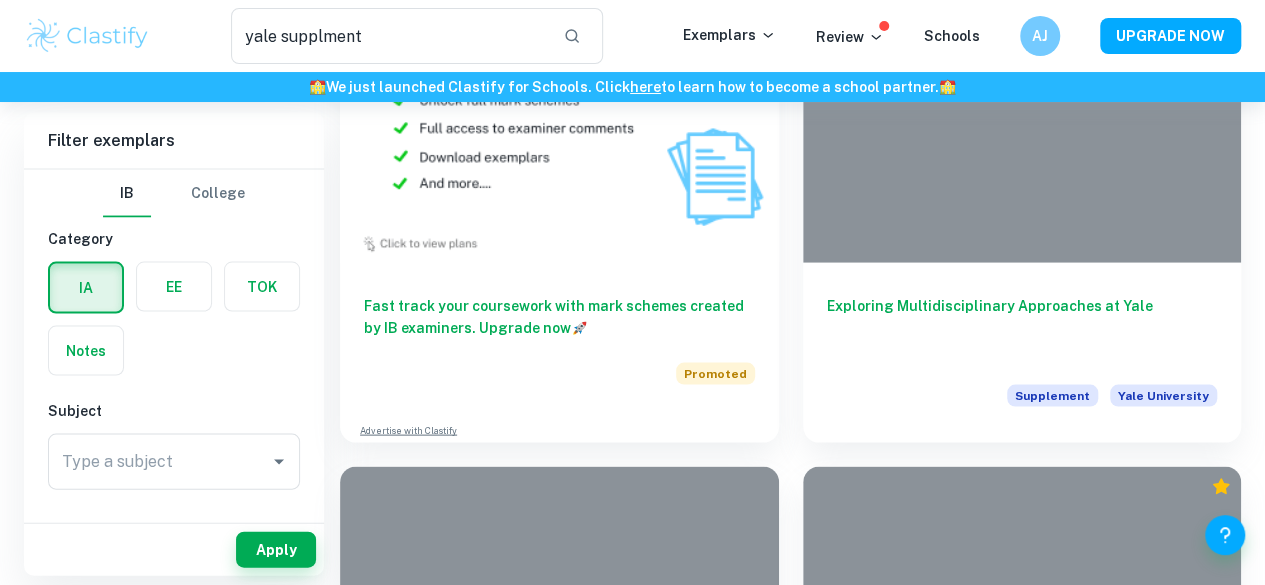click on "1" at bounding box center (772, 2102) 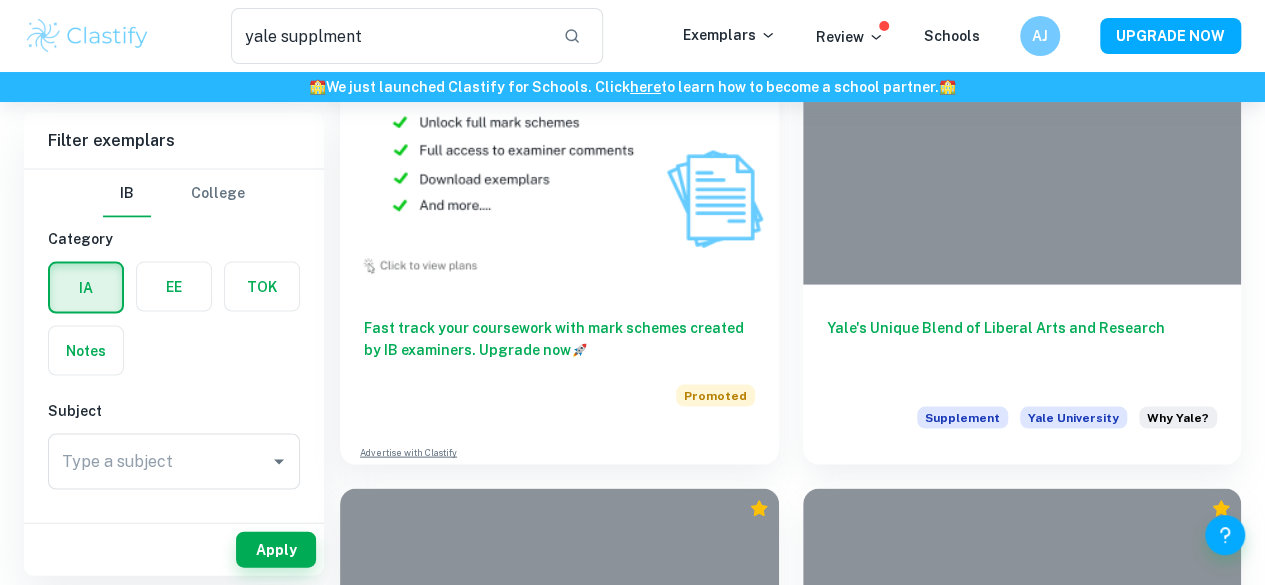scroll, scrollTop: 1918, scrollLeft: 0, axis: vertical 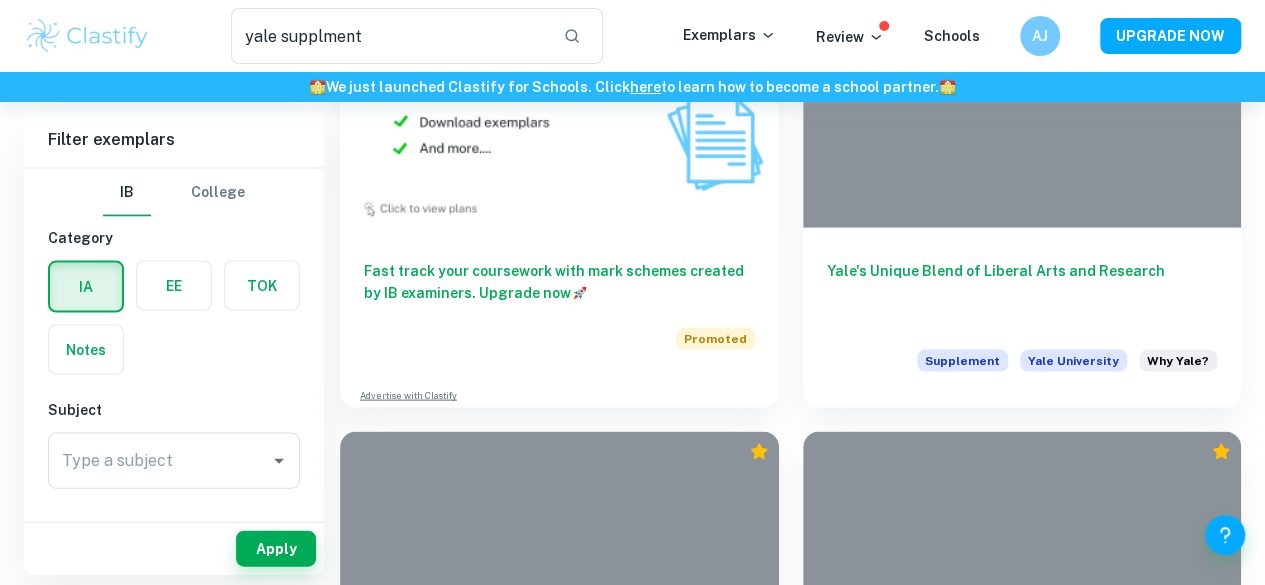 click on "A World of Opportunities: Why Yale is the Perfect Fit" at bounding box center (1022, 1886) 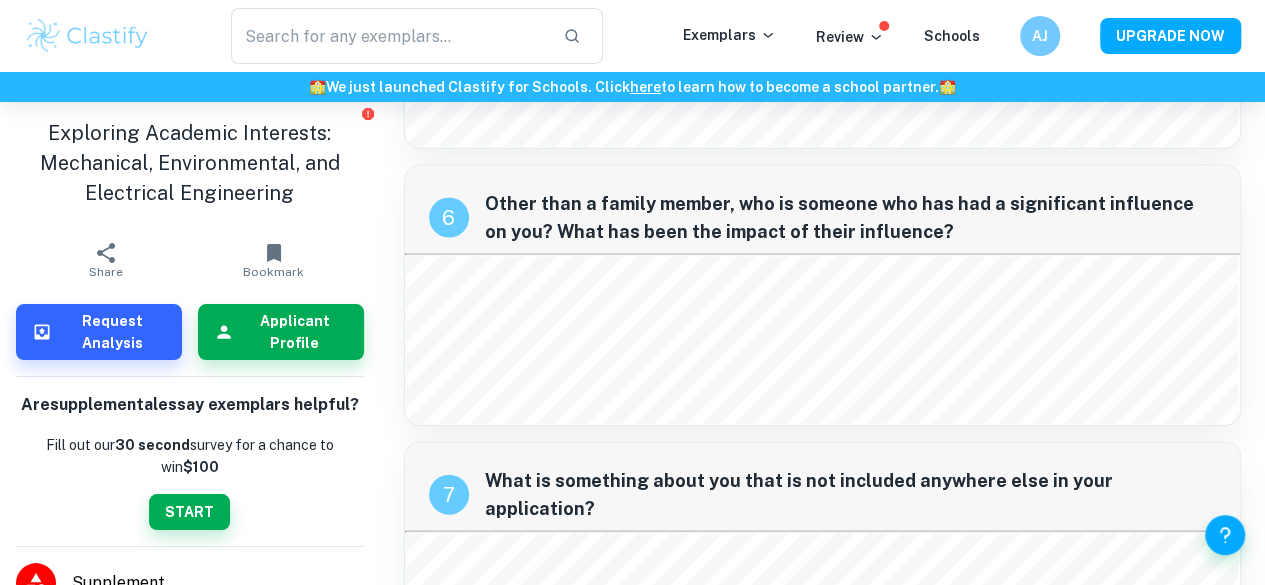 scroll, scrollTop: 2070, scrollLeft: 0, axis: vertical 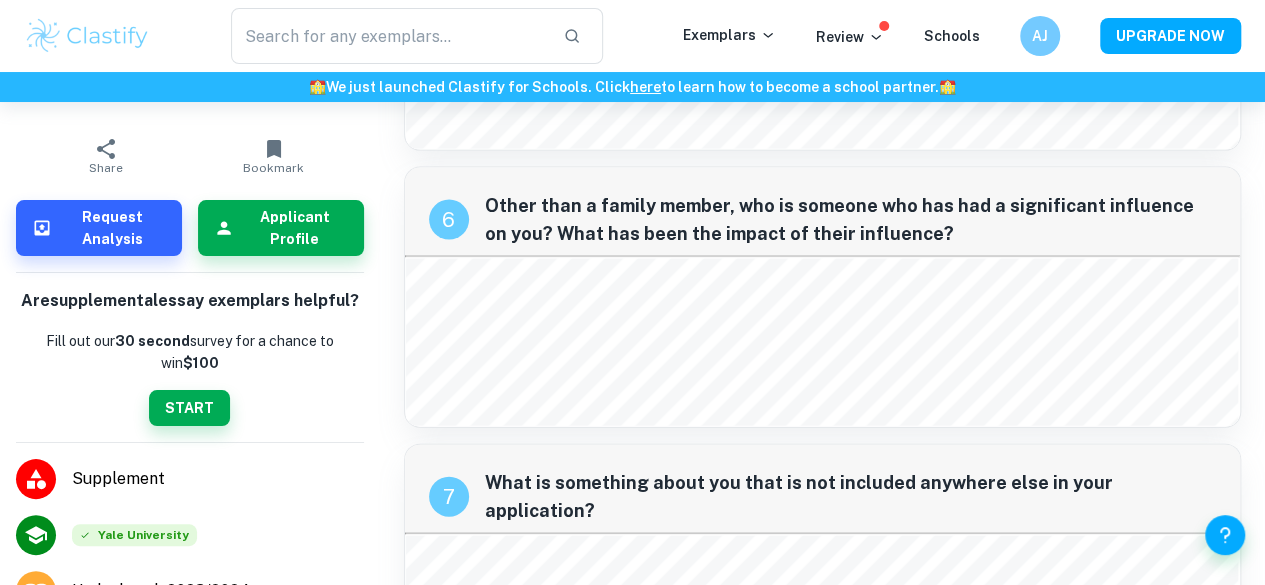drag, startPoint x: 488, startPoint y: 189, endPoint x: 795, endPoint y: 237, distance: 310.7298 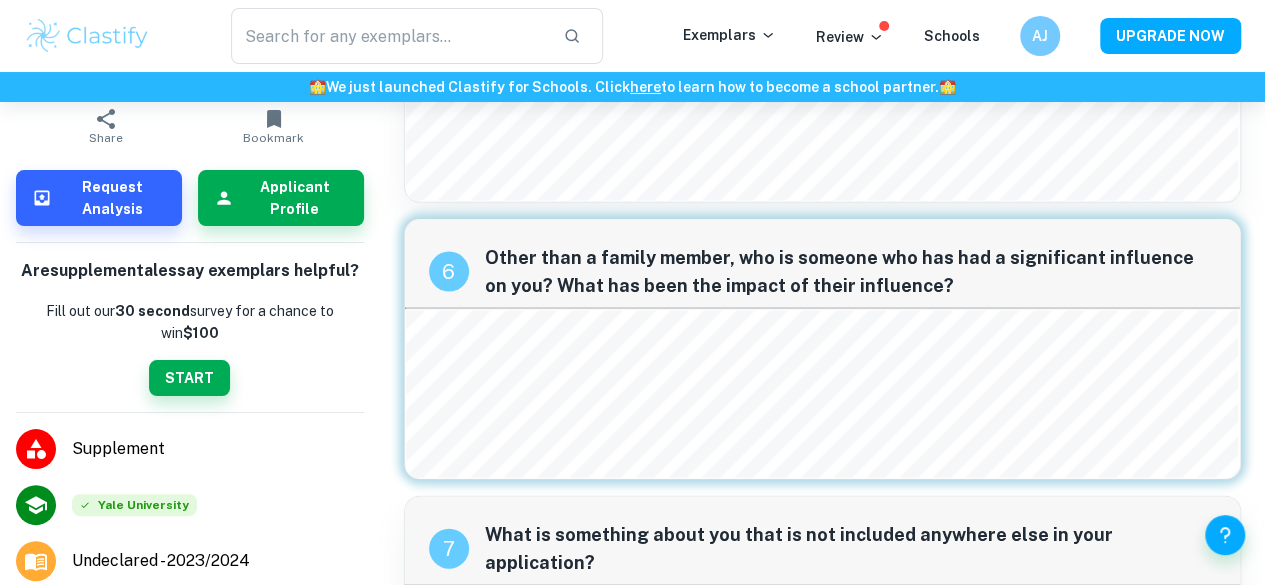 scroll, scrollTop: 2017, scrollLeft: 0, axis: vertical 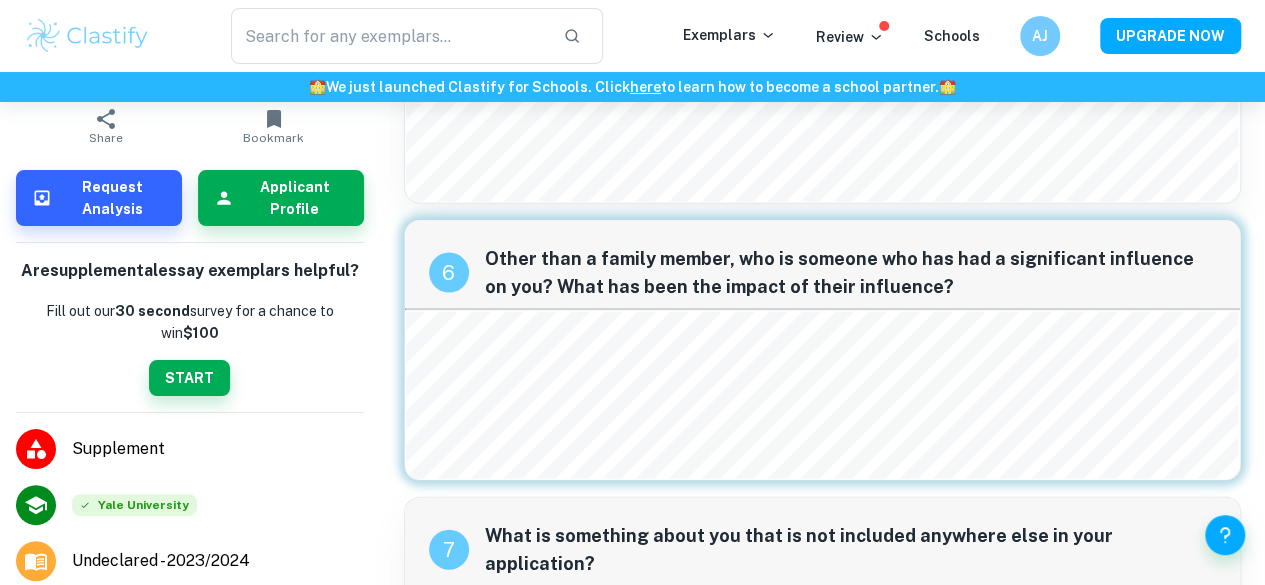 drag, startPoint x: 941, startPoint y: 282, endPoint x: 739, endPoint y: 247, distance: 205.00975 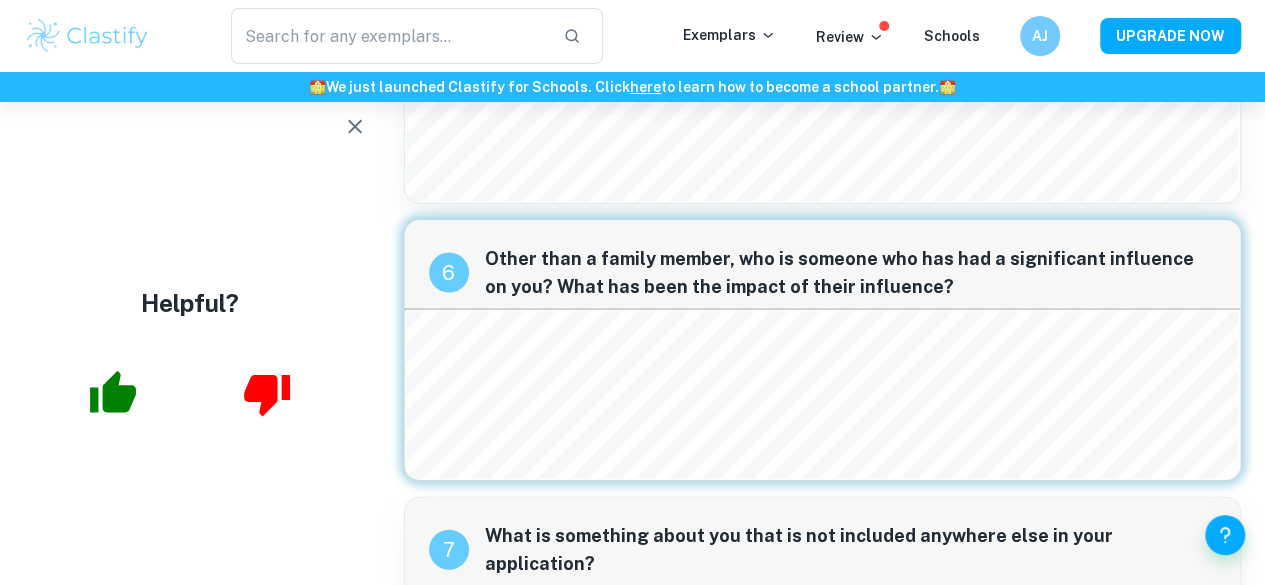 scroll, scrollTop: 0, scrollLeft: 0, axis: both 